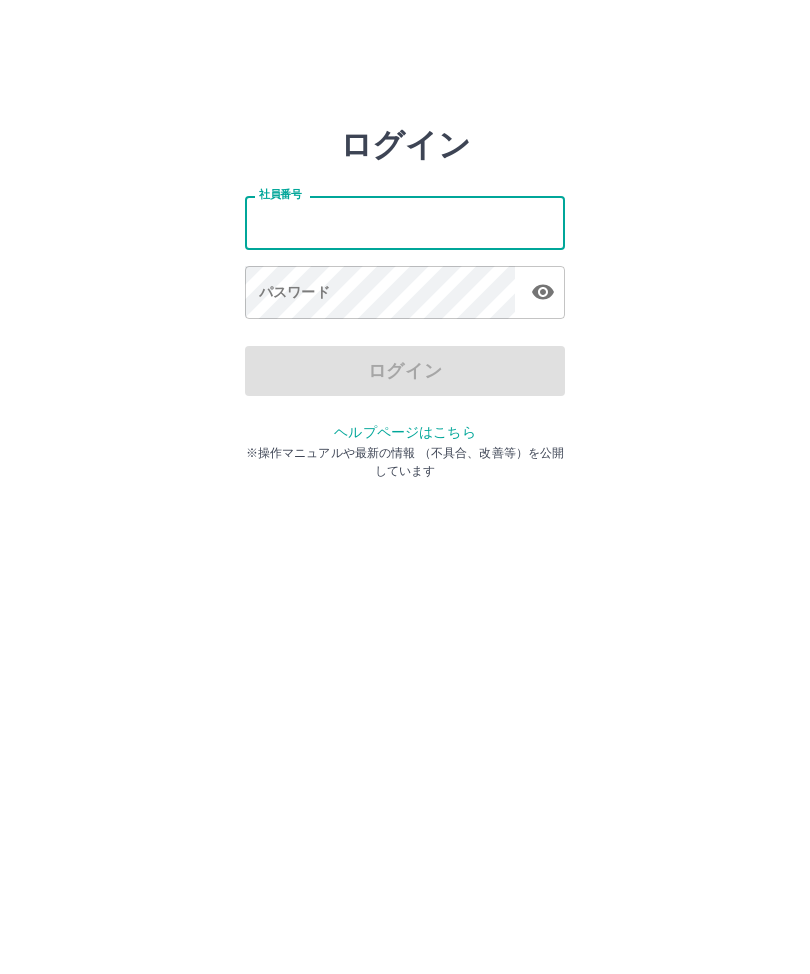 scroll, scrollTop: 0, scrollLeft: 0, axis: both 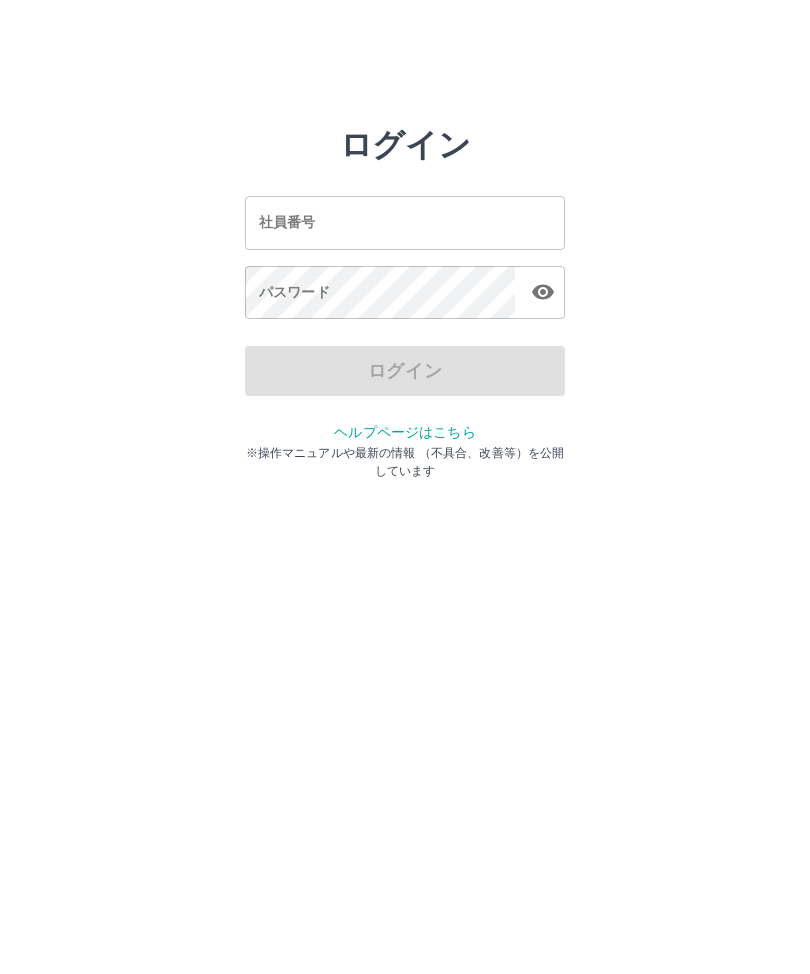 click on "社員番号 社員番号" at bounding box center [405, 222] 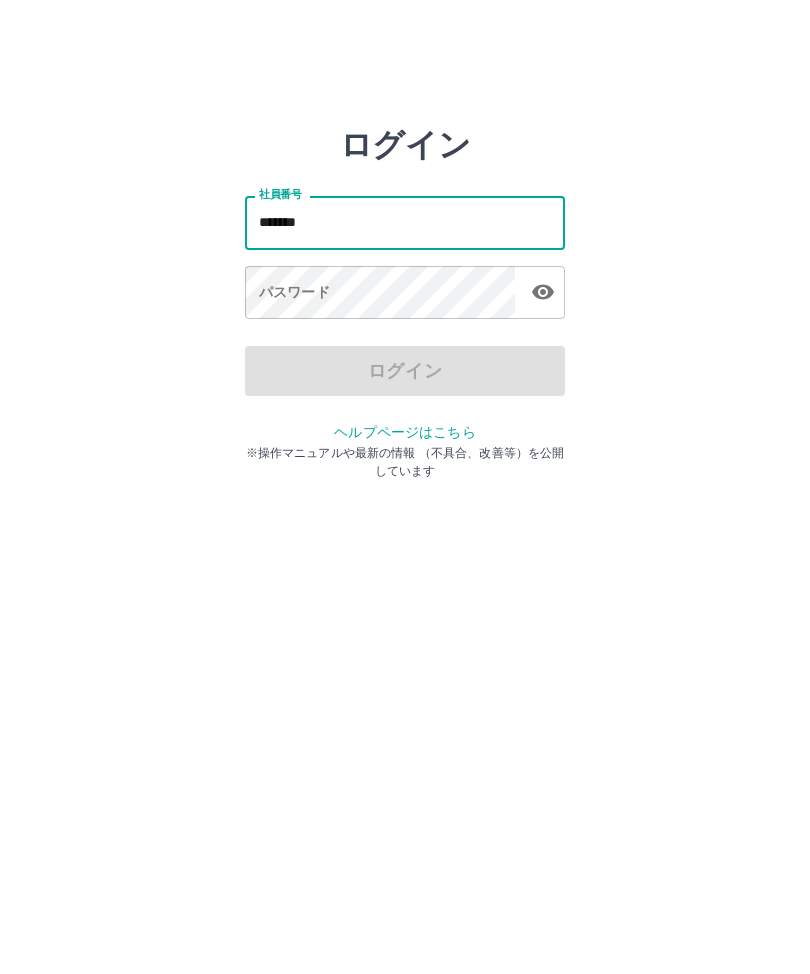 type on "*******" 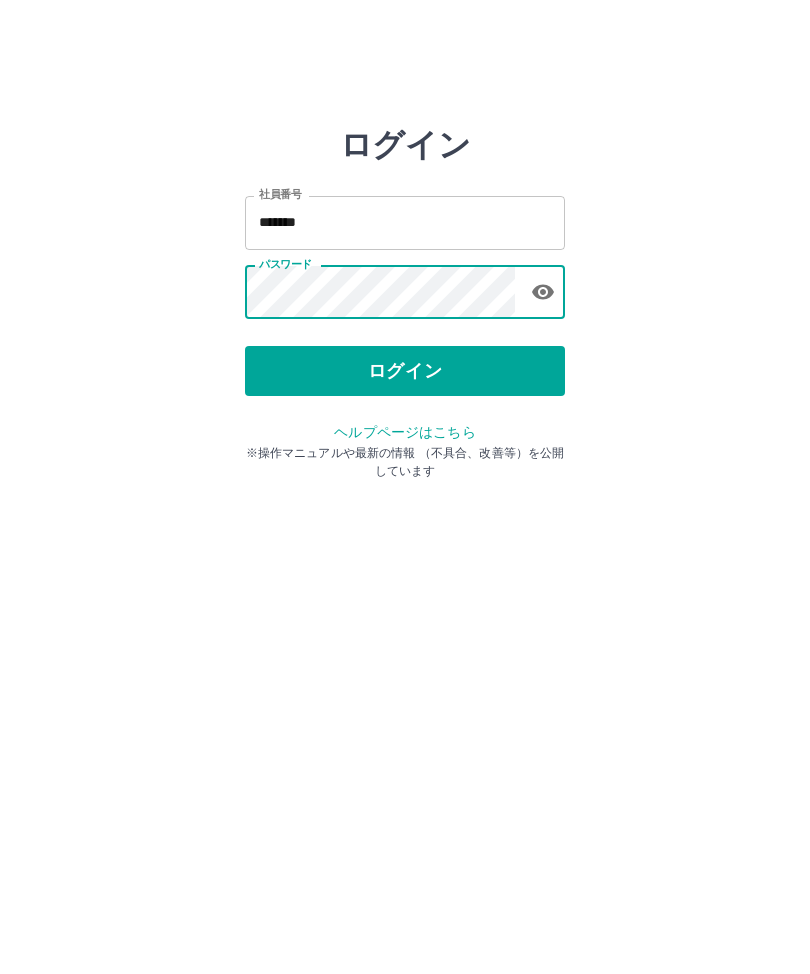 click on "ログイン" at bounding box center (405, 371) 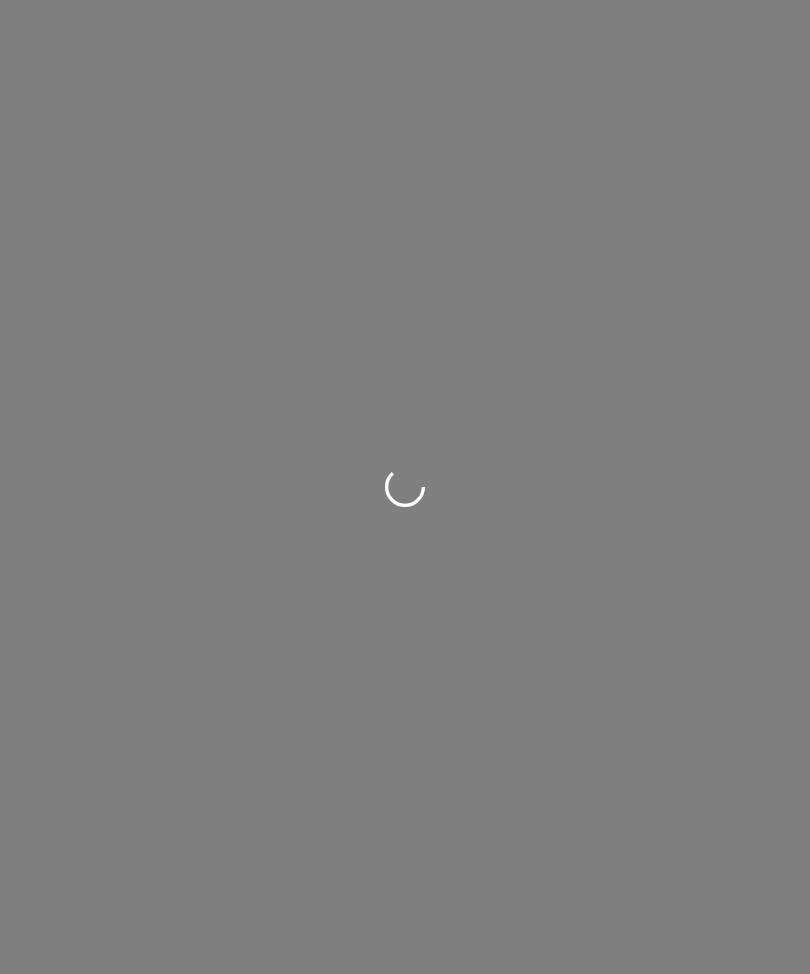 scroll, scrollTop: 0, scrollLeft: 0, axis: both 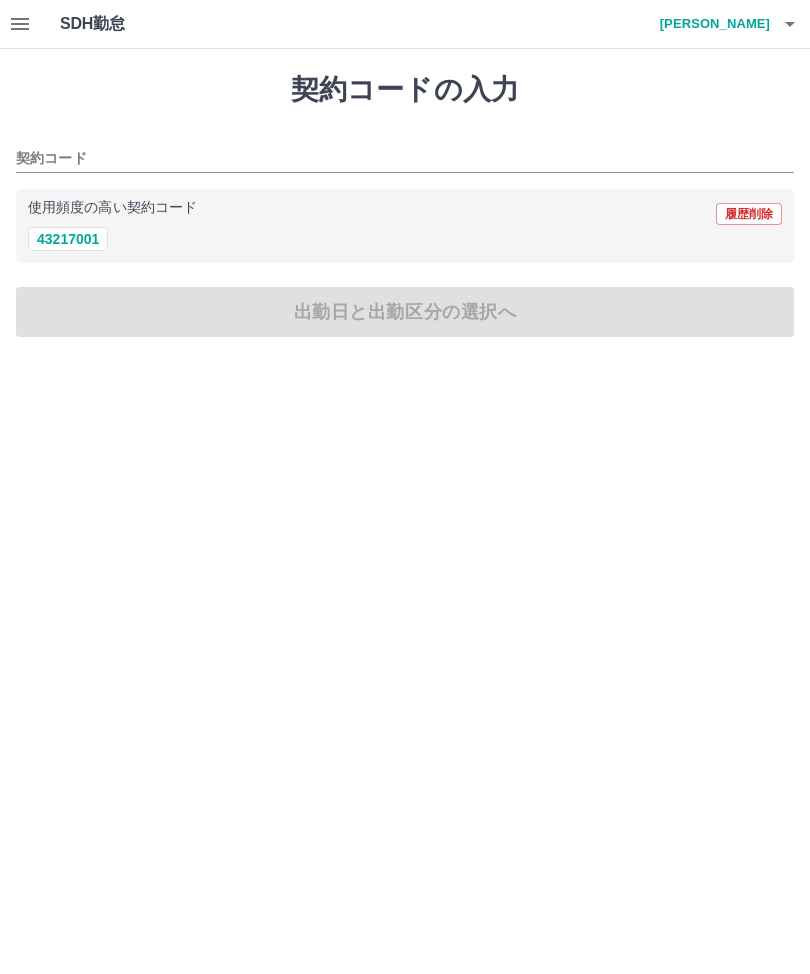 click on "43217001" at bounding box center (68, 239) 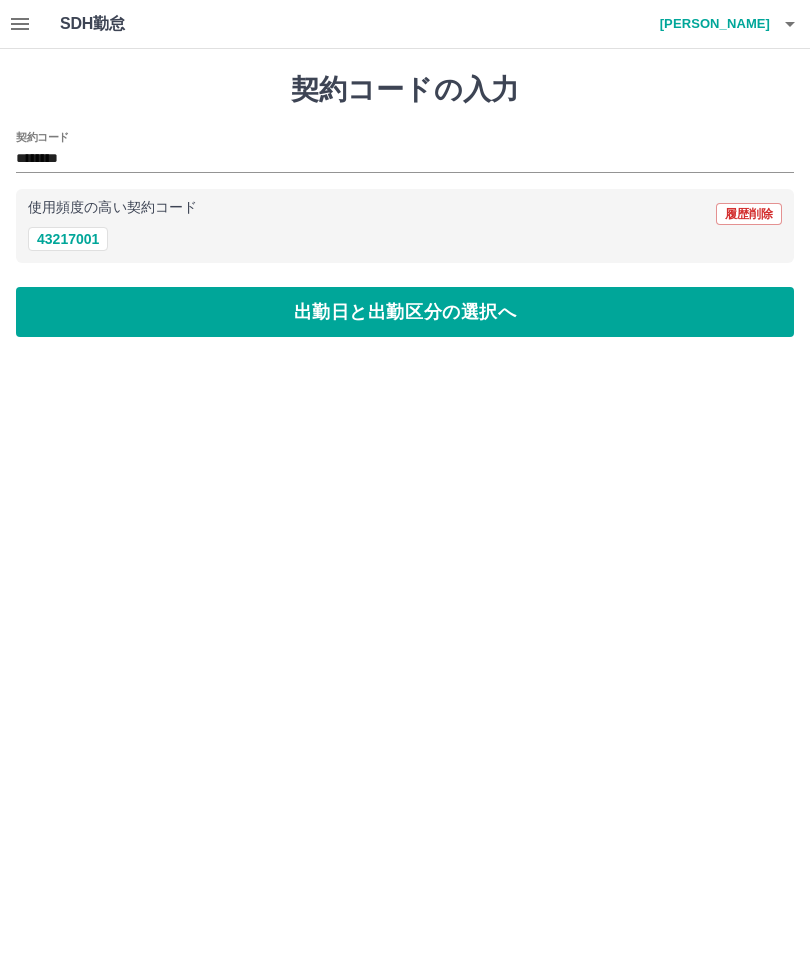click on "出勤日と出勤区分の選択へ" at bounding box center (405, 312) 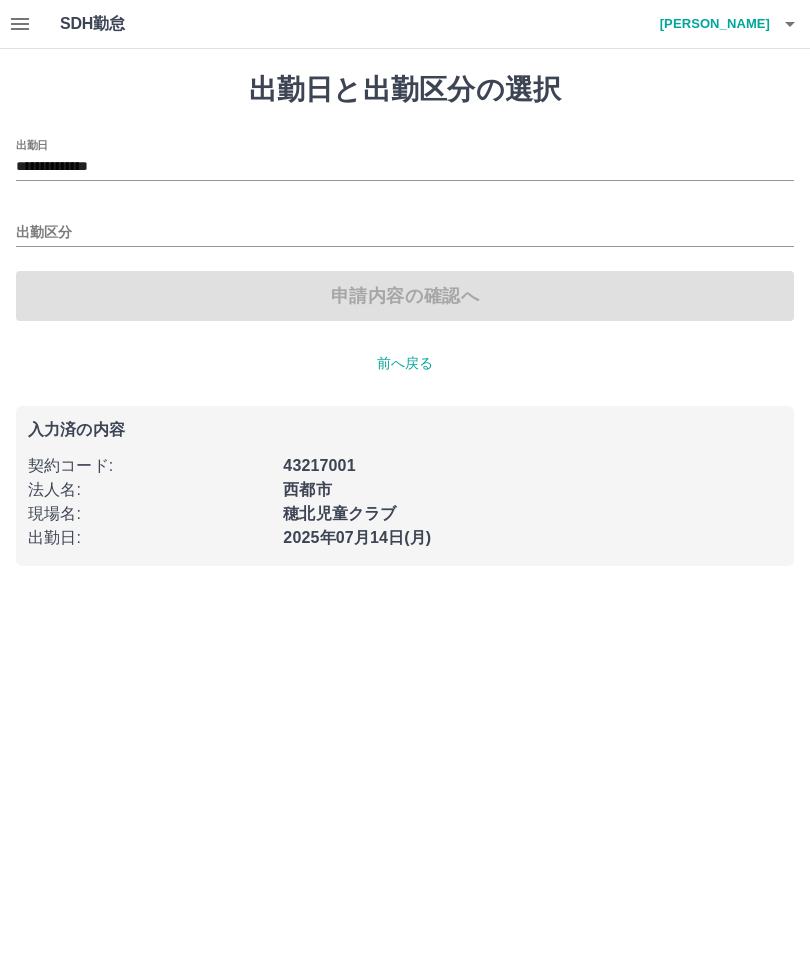 click on "出勤区分" at bounding box center (405, 233) 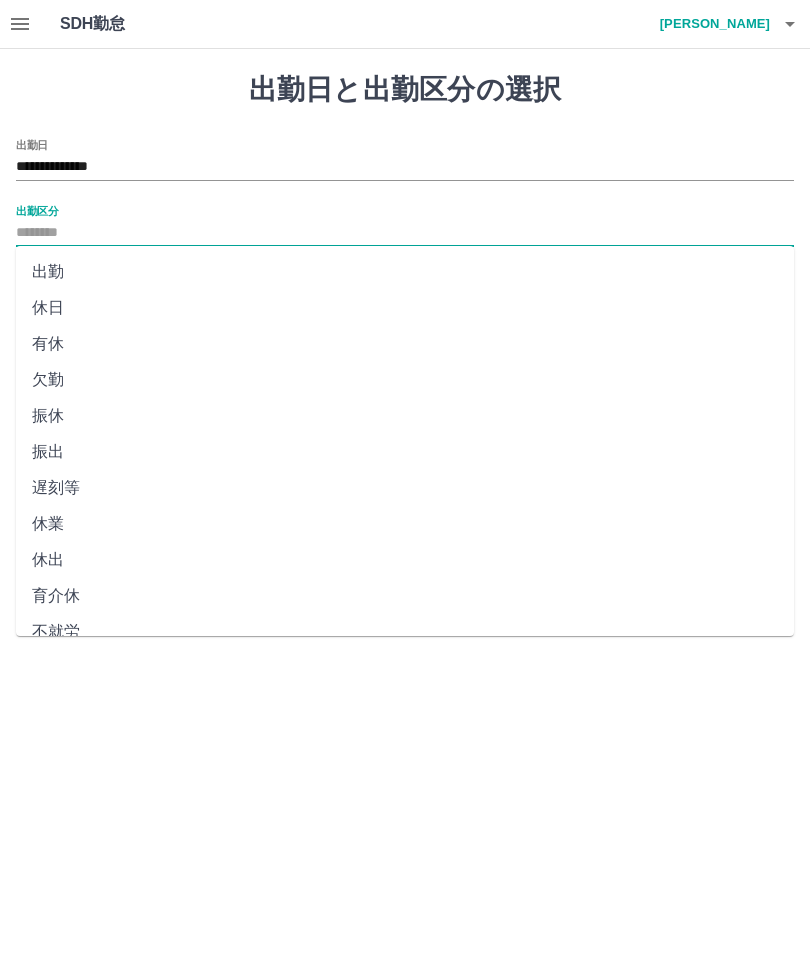 click on "出勤" at bounding box center [405, 272] 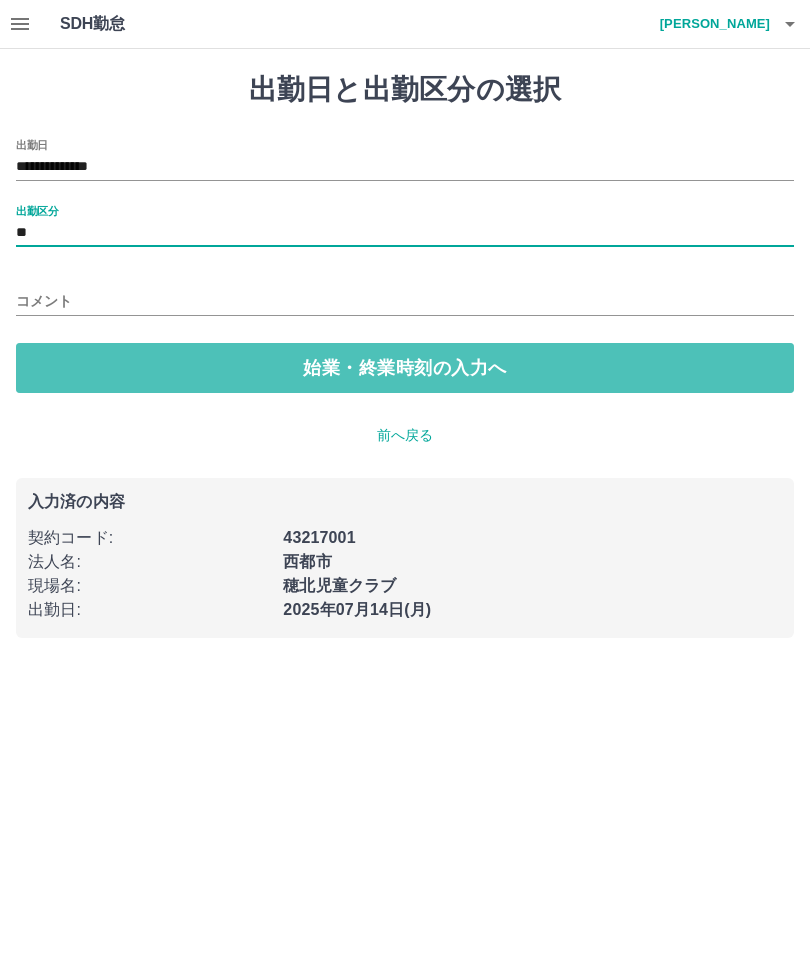 click on "始業・終業時刻の入力へ" at bounding box center (405, 368) 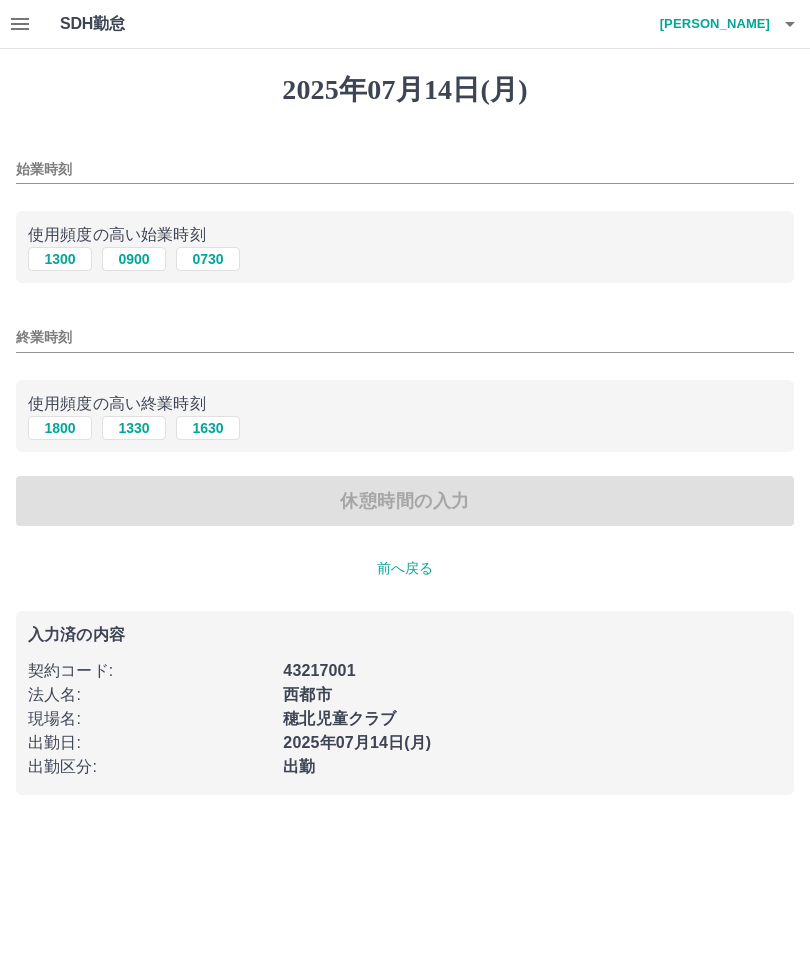click on "始業時刻" at bounding box center [405, 169] 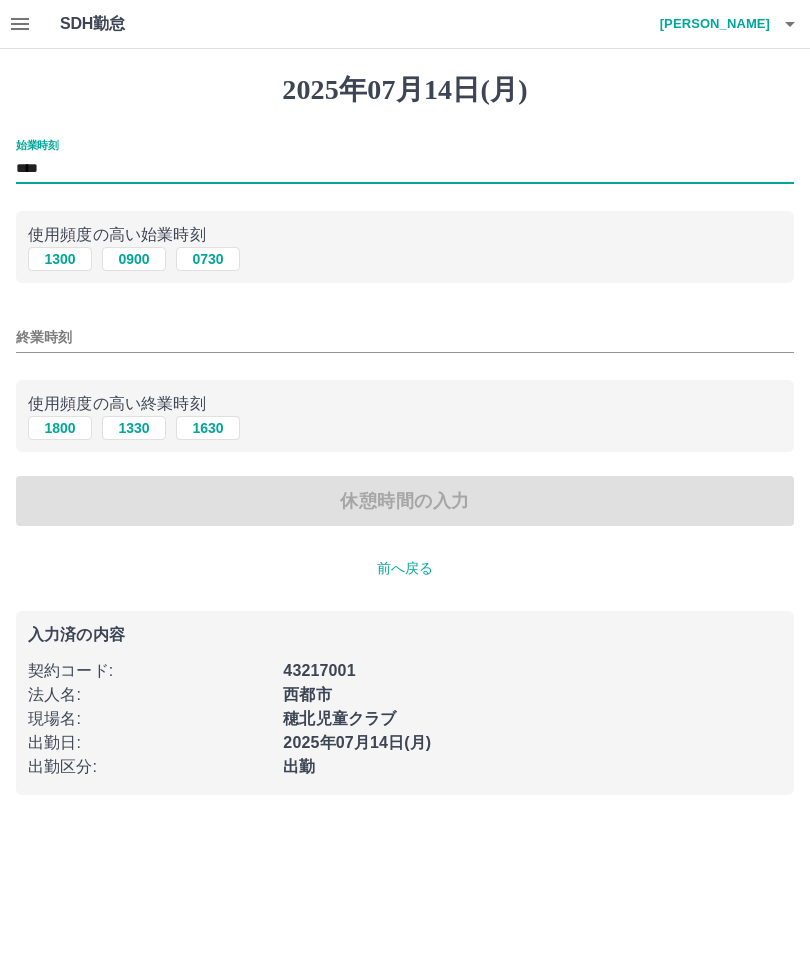 type on "****" 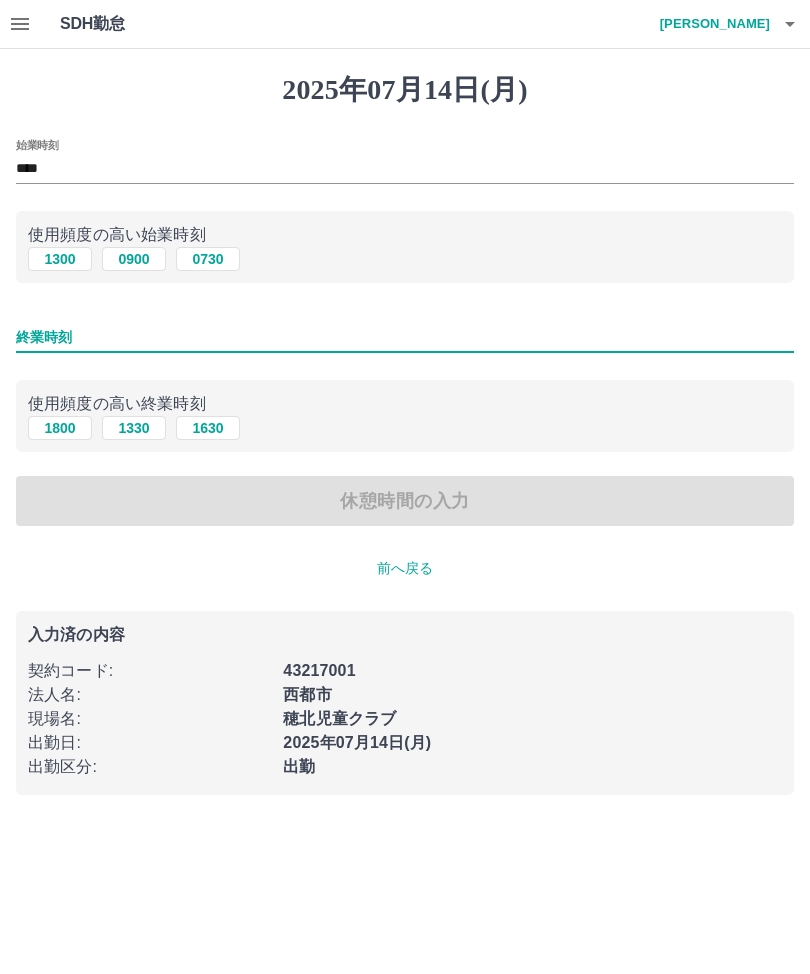 click on "1800" at bounding box center [60, 428] 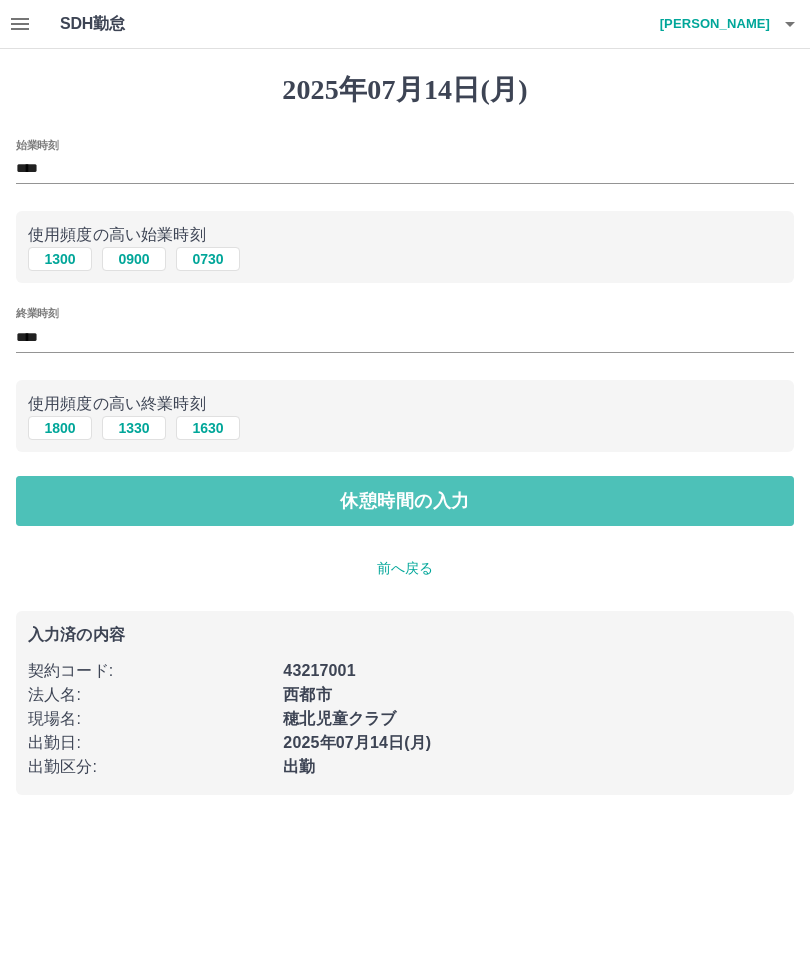click on "休憩時間の入力" at bounding box center (405, 501) 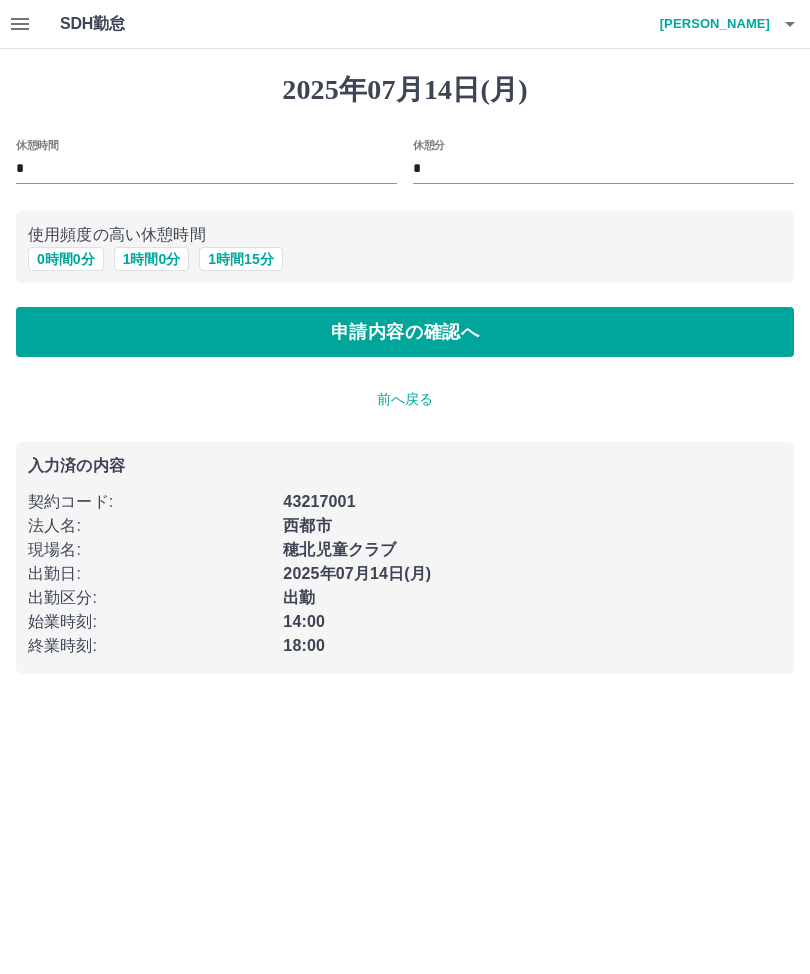 click on "0 時間 0 分" at bounding box center (66, 259) 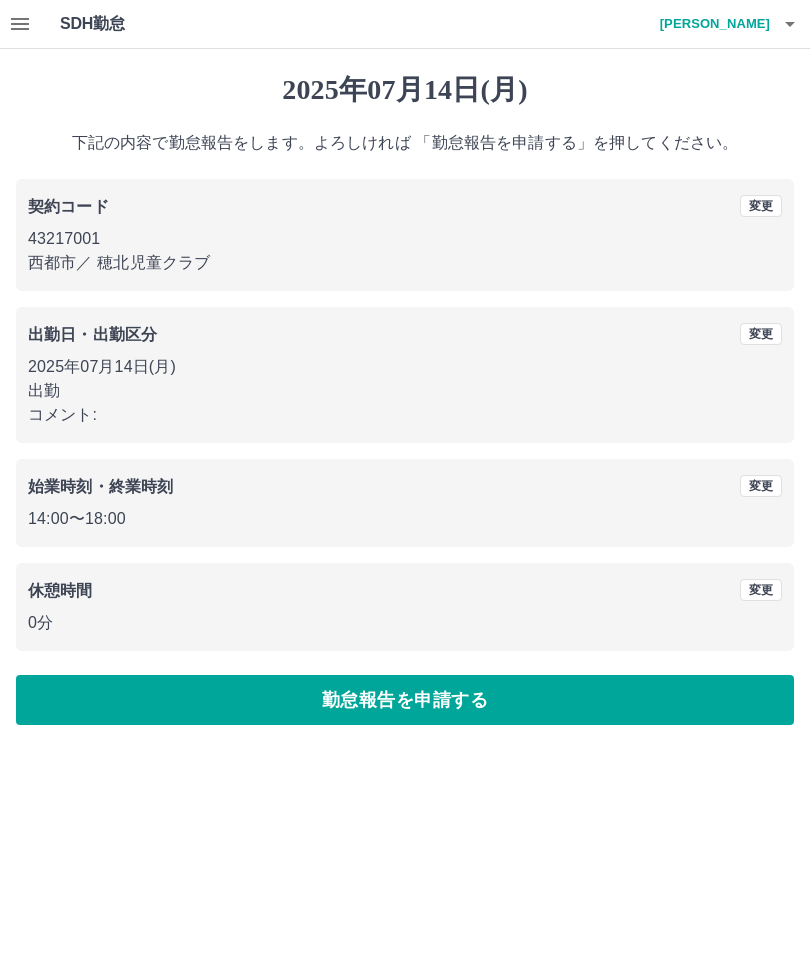 click on "勤怠報告を申請する" at bounding box center (405, 700) 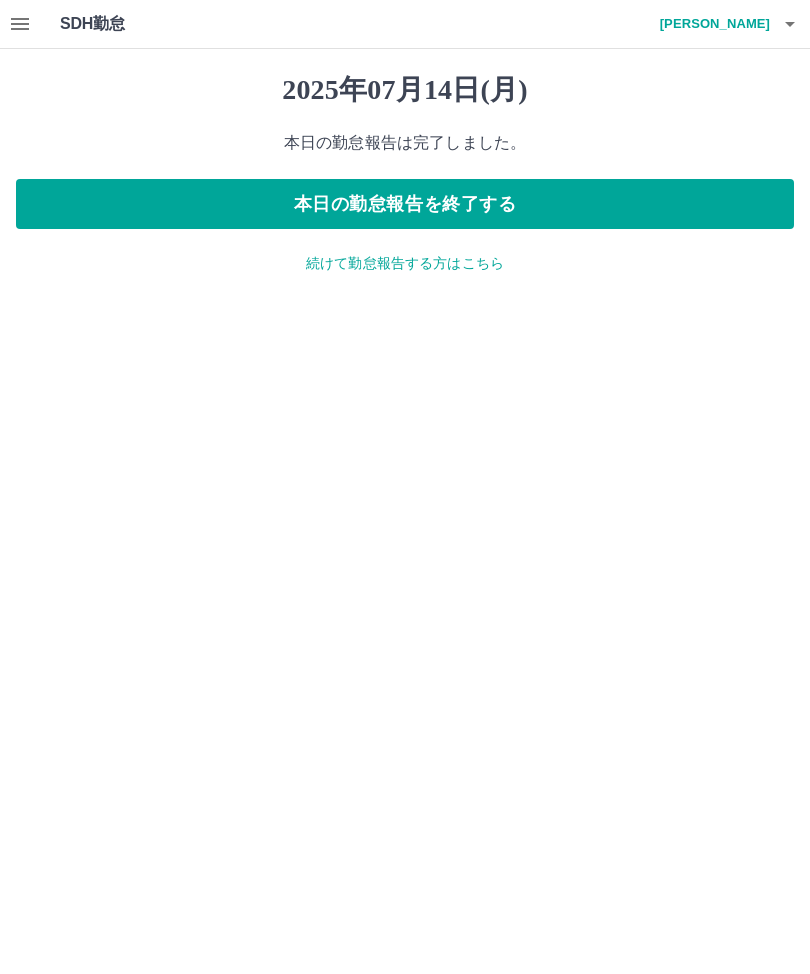 click 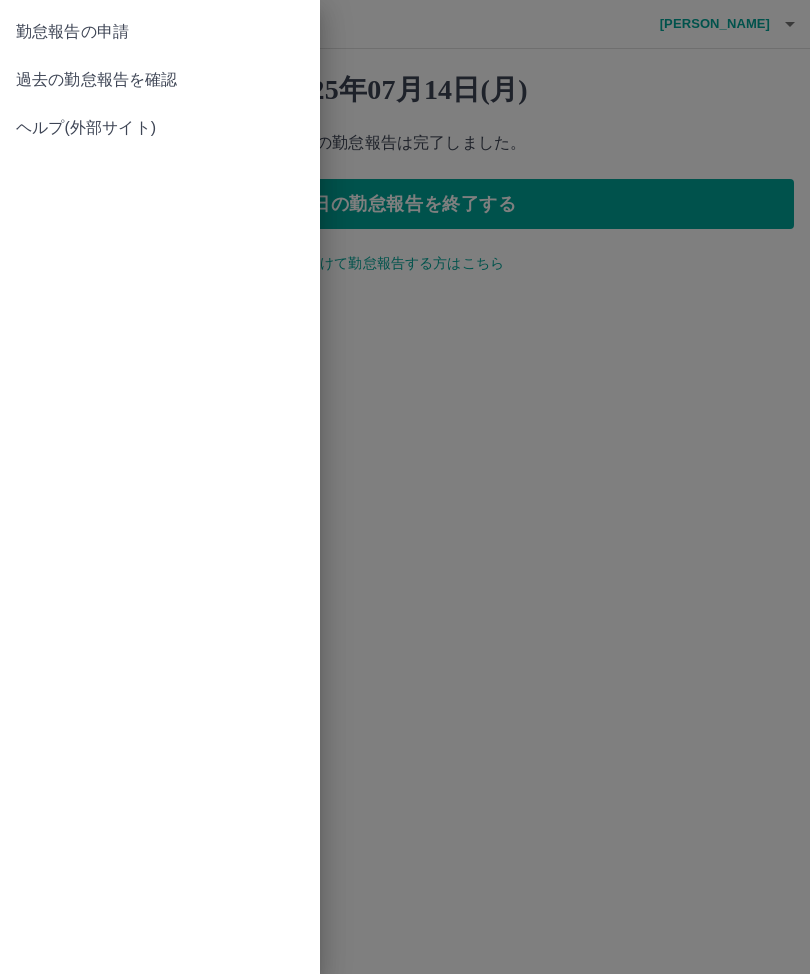 click on "勤怠報告の申請 過去の勤怠報告を確認 ヘルプ(外部サイト)" at bounding box center [160, 487] 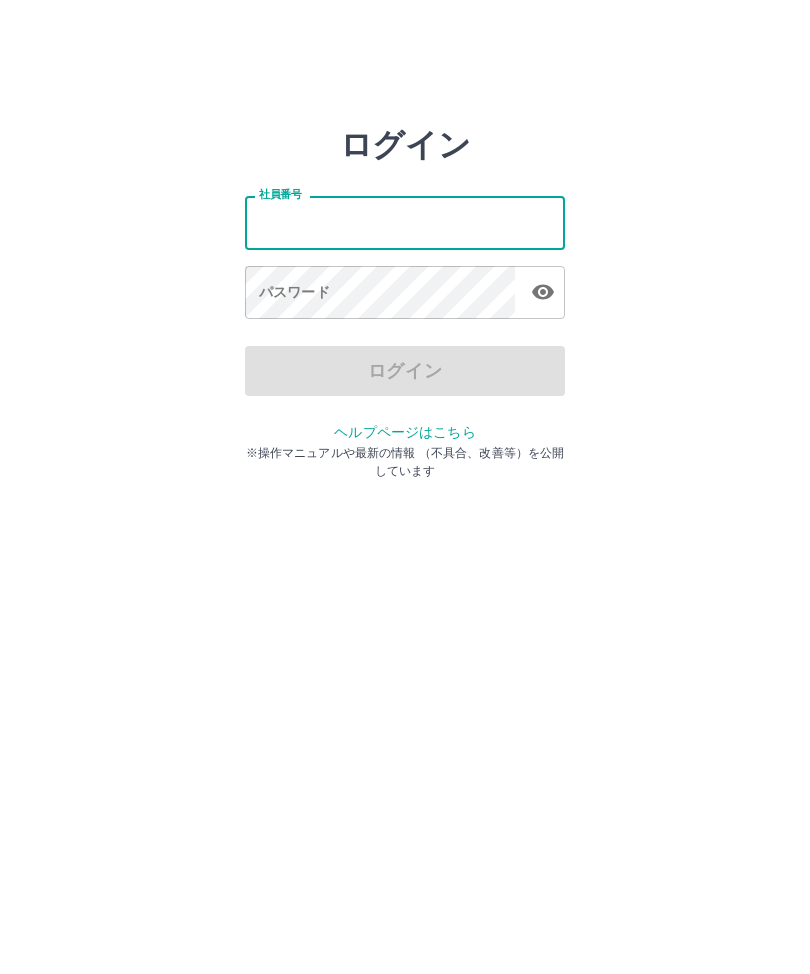 scroll, scrollTop: 1, scrollLeft: 0, axis: vertical 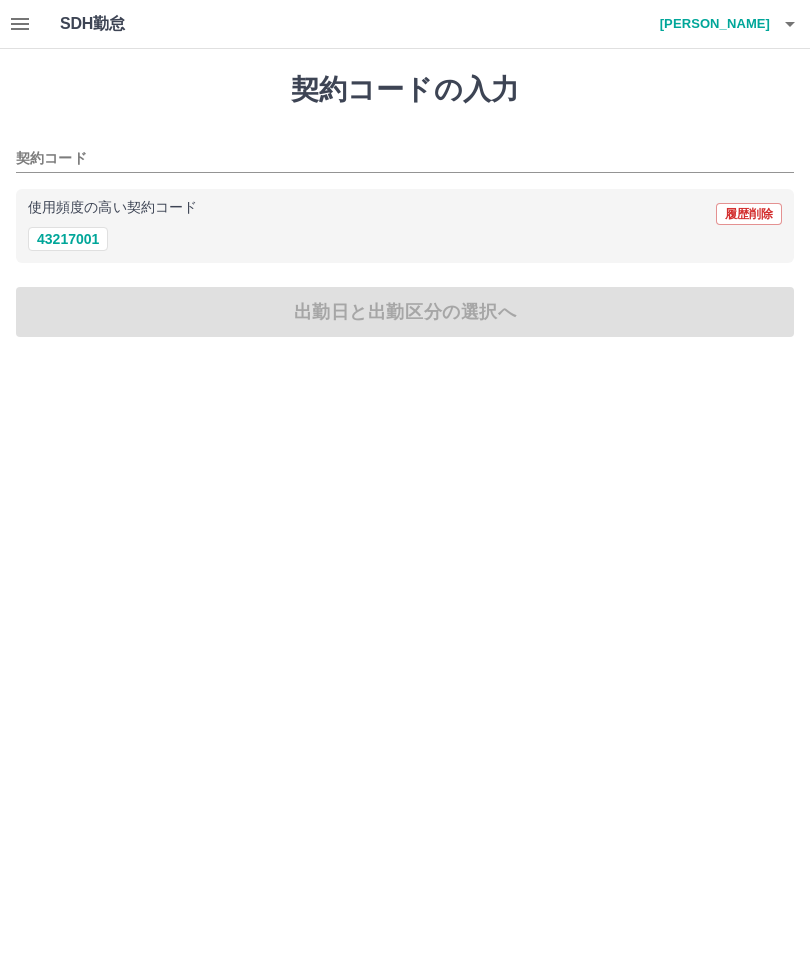 click on "43217001" at bounding box center [68, 239] 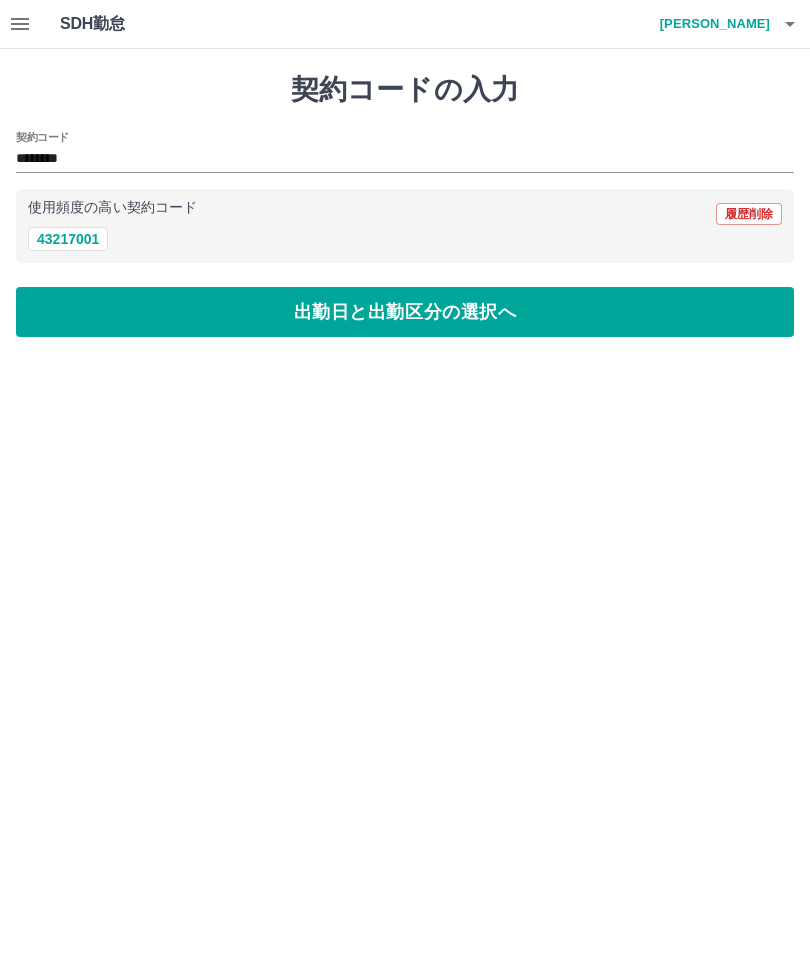 click on "出勤日と出勤区分の選択へ" at bounding box center [405, 312] 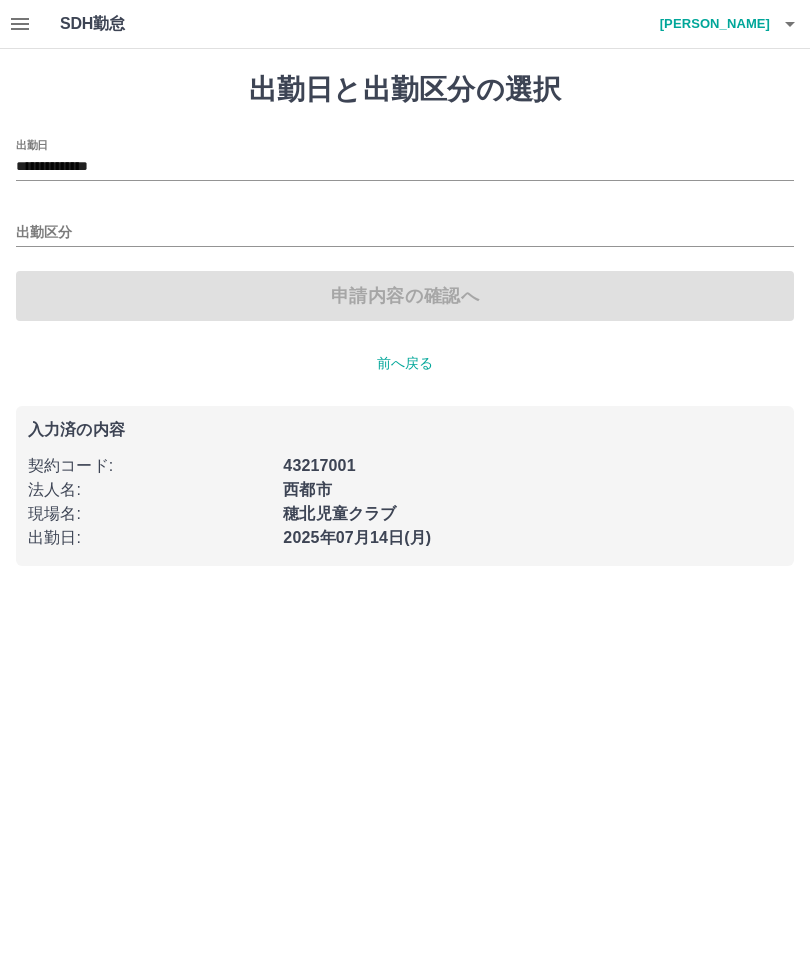 click on "**********" at bounding box center [405, 167] 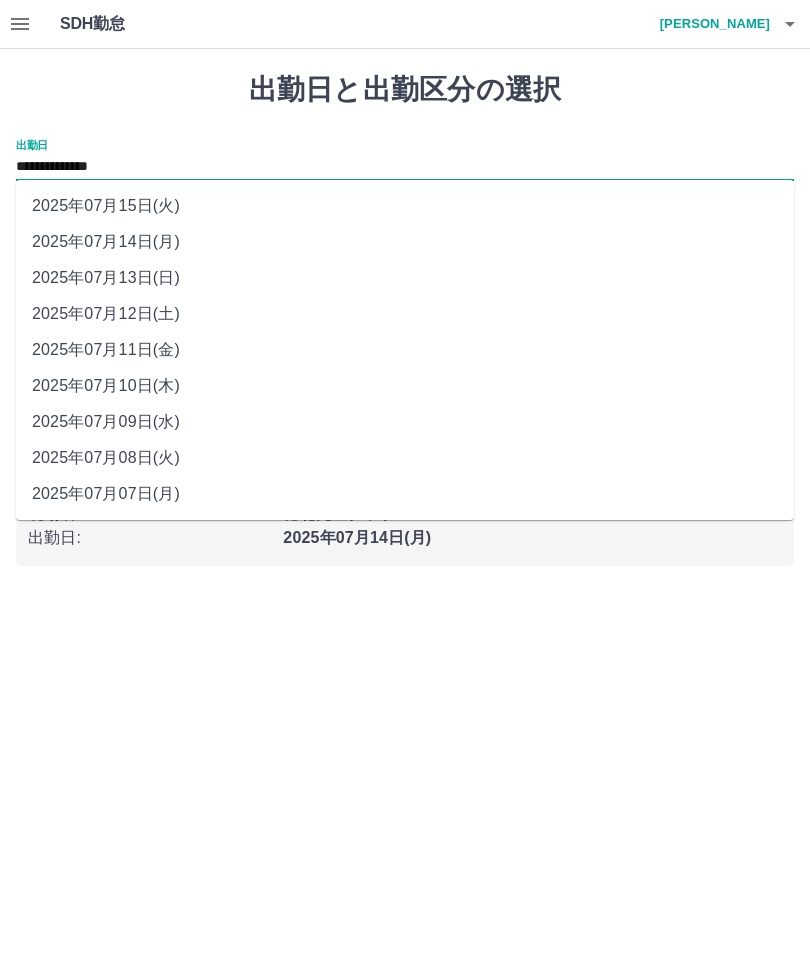 click on "2025年07月11日(金)" at bounding box center (405, 350) 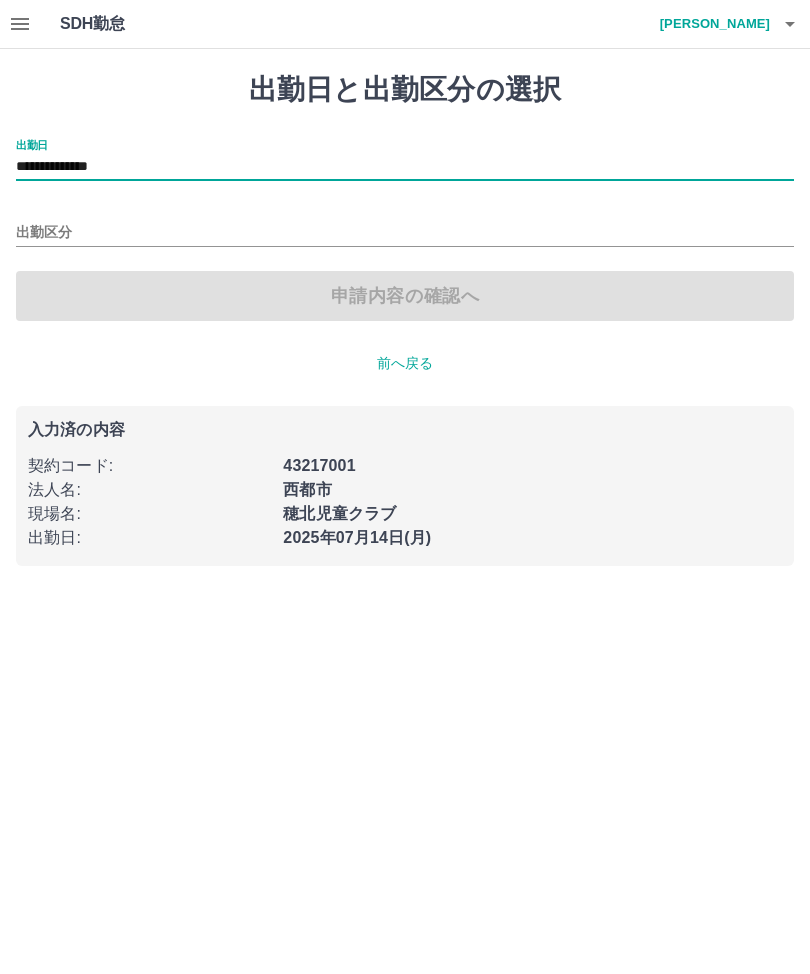 click on "出勤区分" at bounding box center (405, 233) 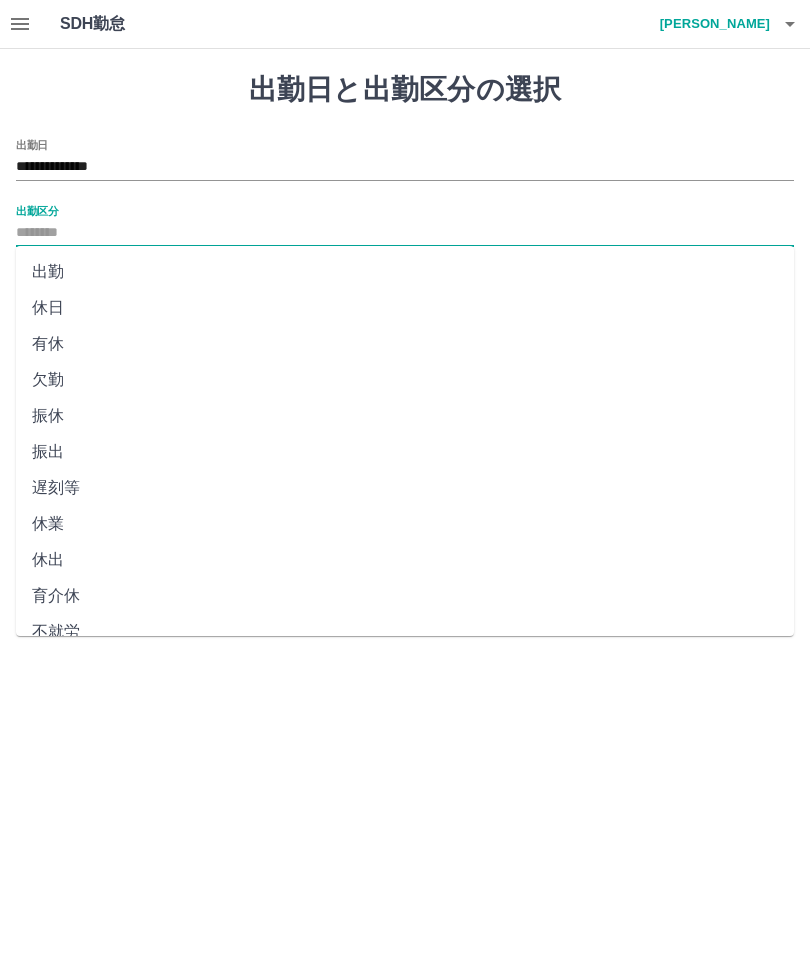 click on "出勤" at bounding box center (405, 272) 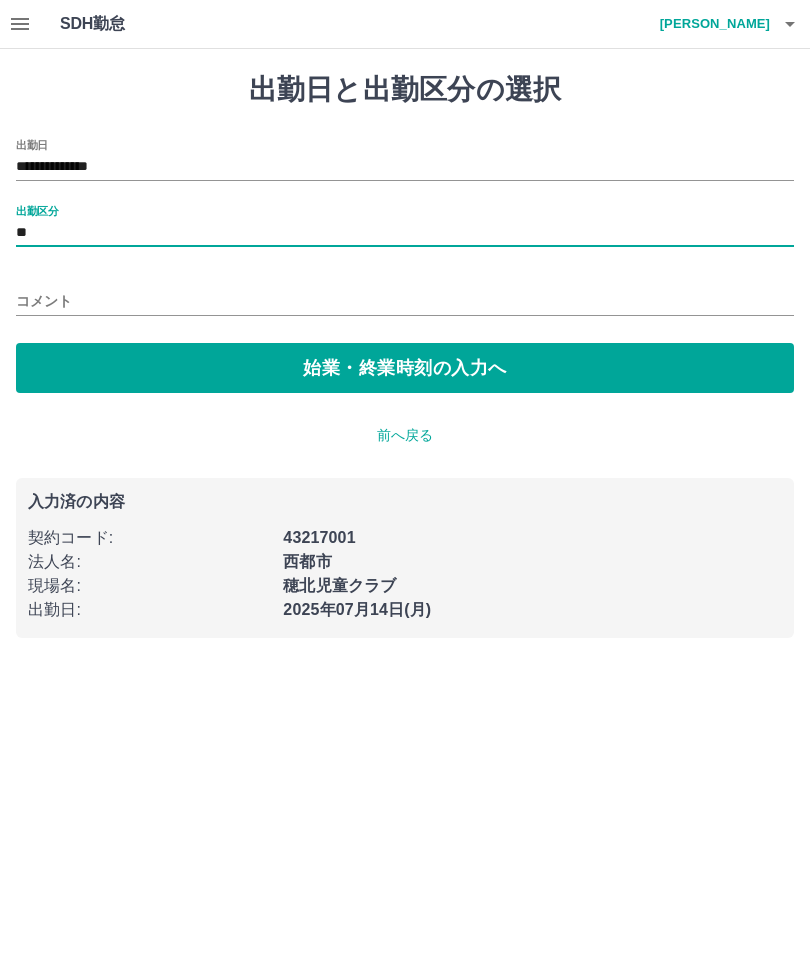 click on "始業・終業時刻の入力へ" at bounding box center [405, 368] 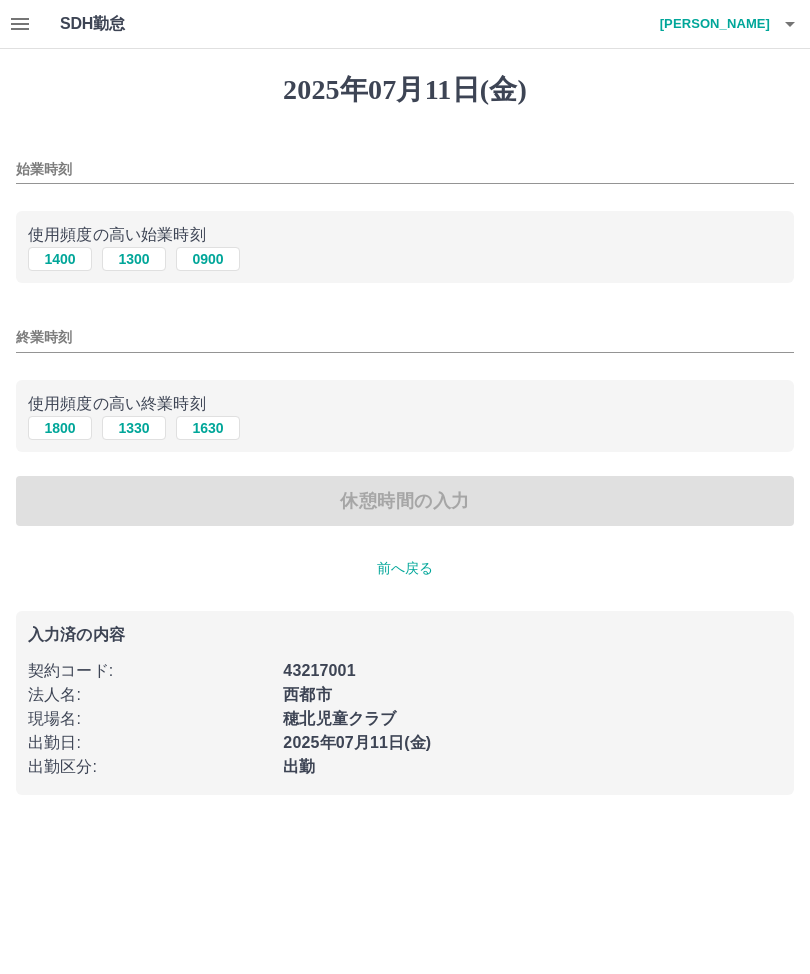 click on "1400" at bounding box center (60, 259) 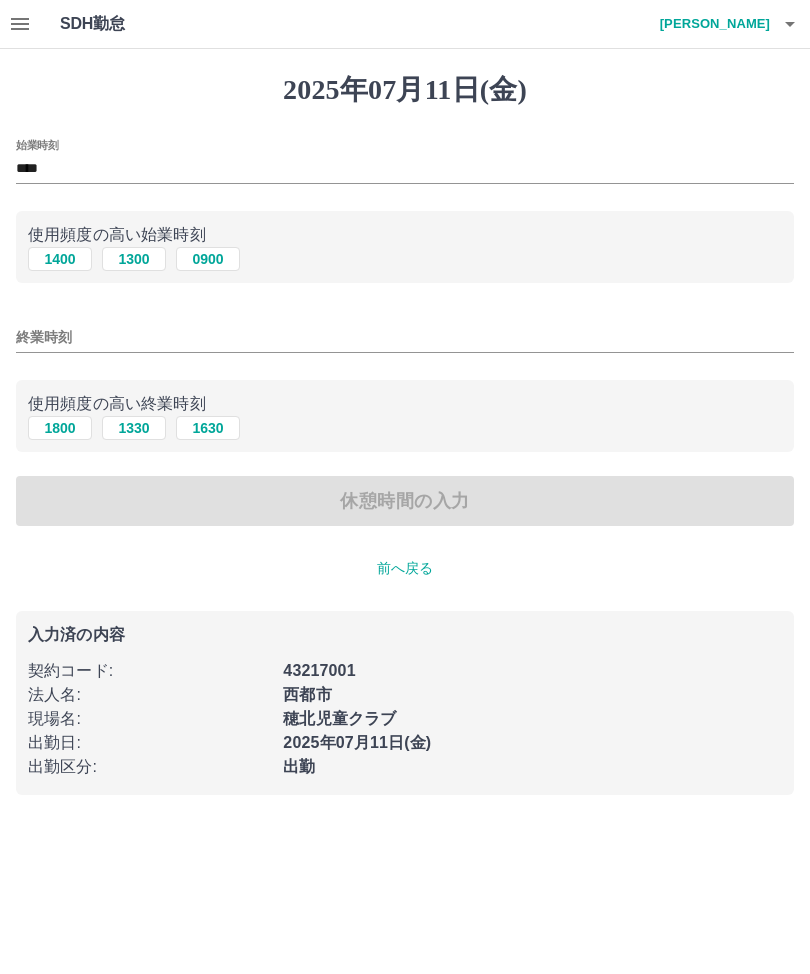 click on "1800" at bounding box center (60, 428) 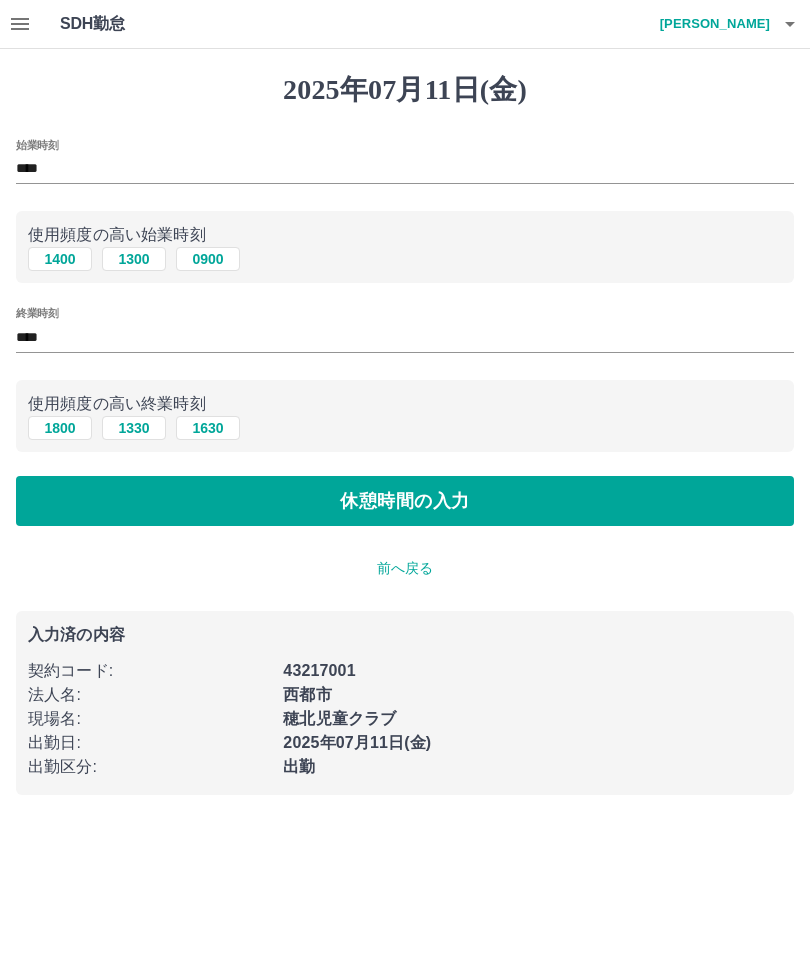 click on "休憩時間の入力" at bounding box center [405, 501] 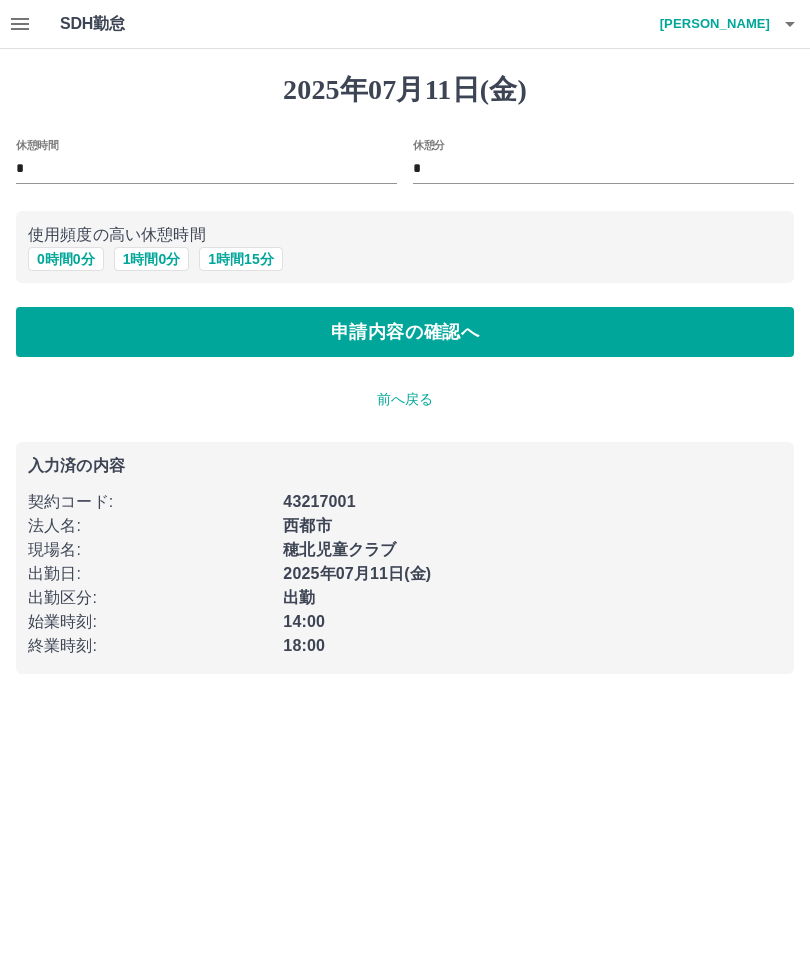 click on "0 時間 0 分" at bounding box center [66, 259] 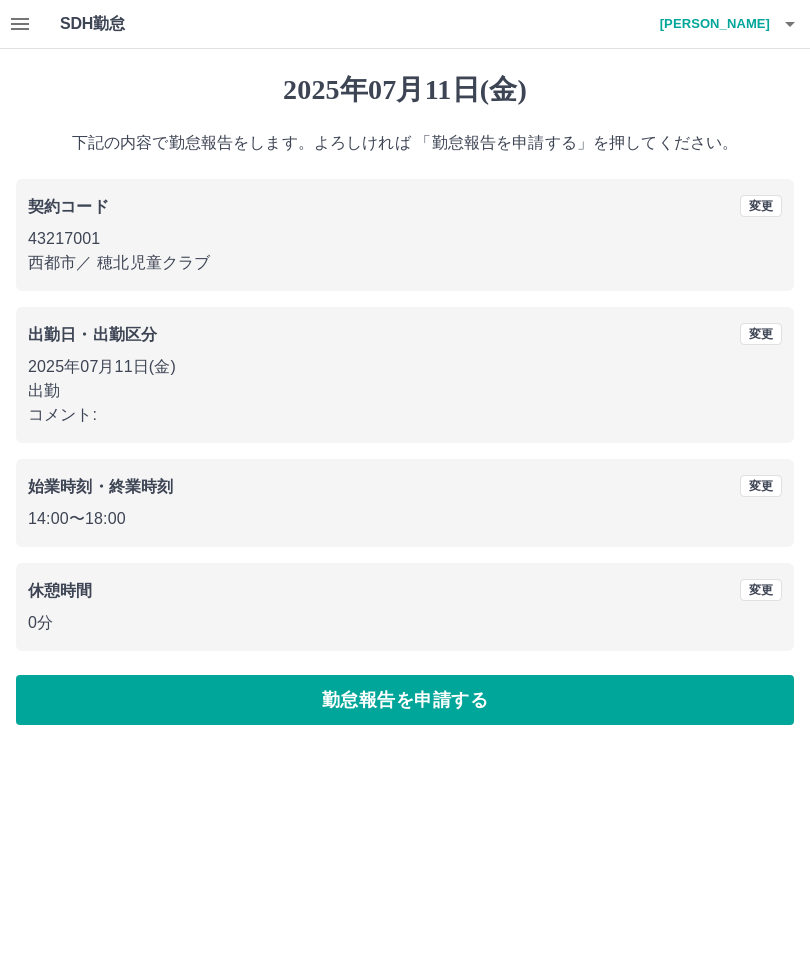 click on "勤怠報告を申請する" at bounding box center [405, 700] 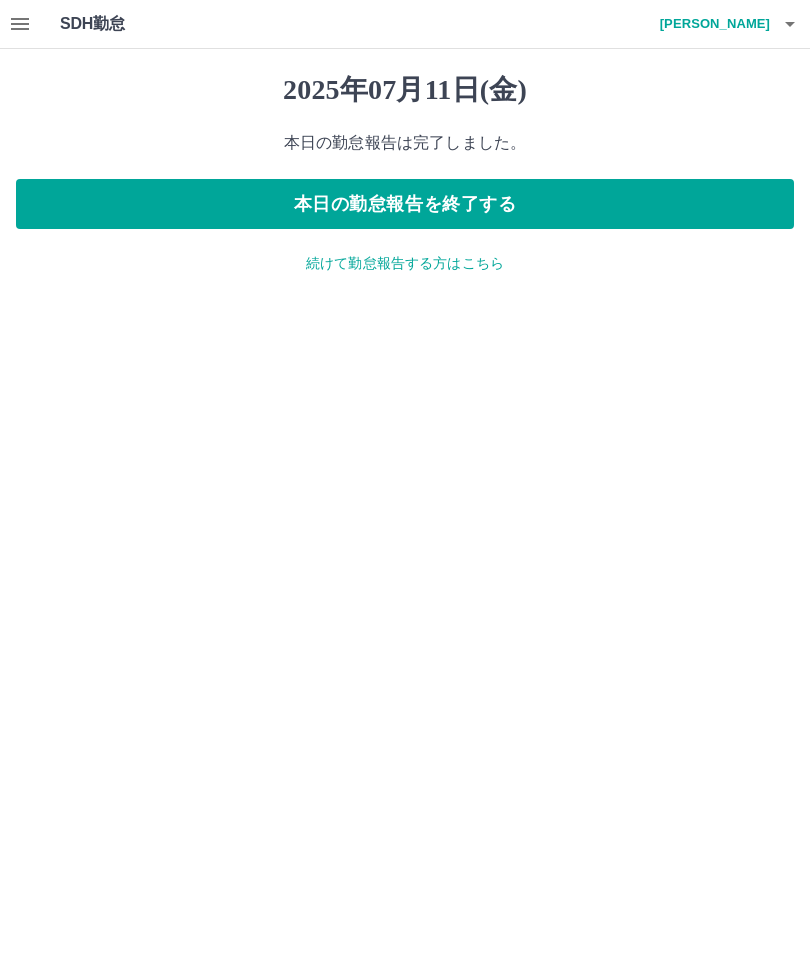 click on "本日の勤怠報告を終了する" at bounding box center [405, 204] 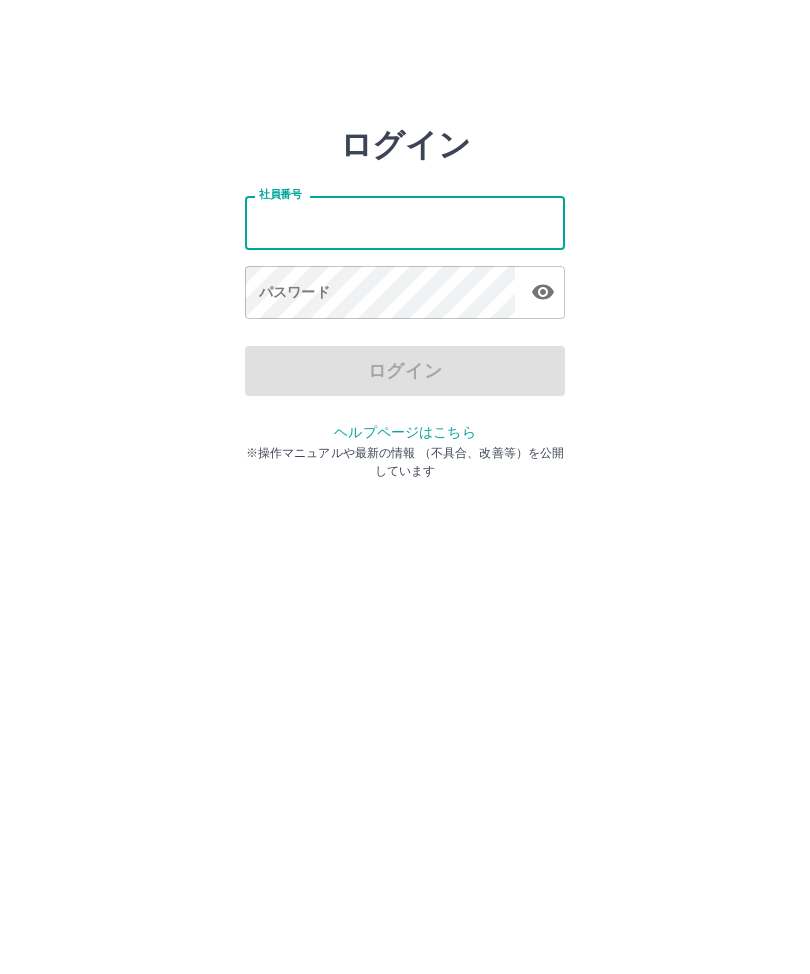 scroll, scrollTop: 0, scrollLeft: 0, axis: both 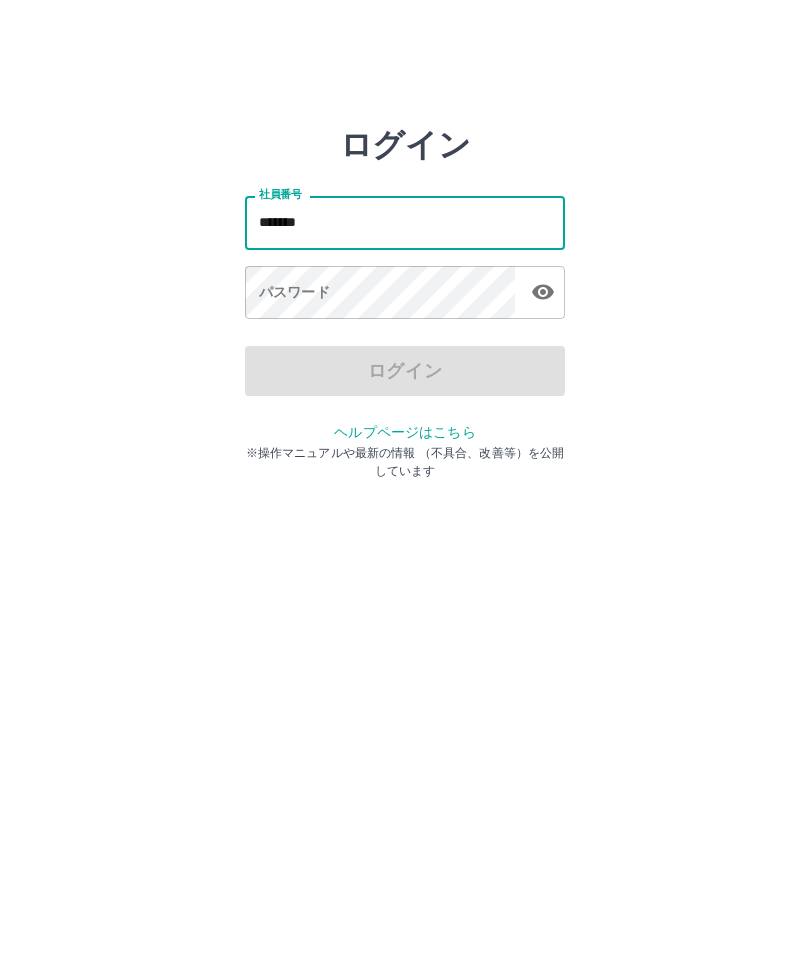 type on "*******" 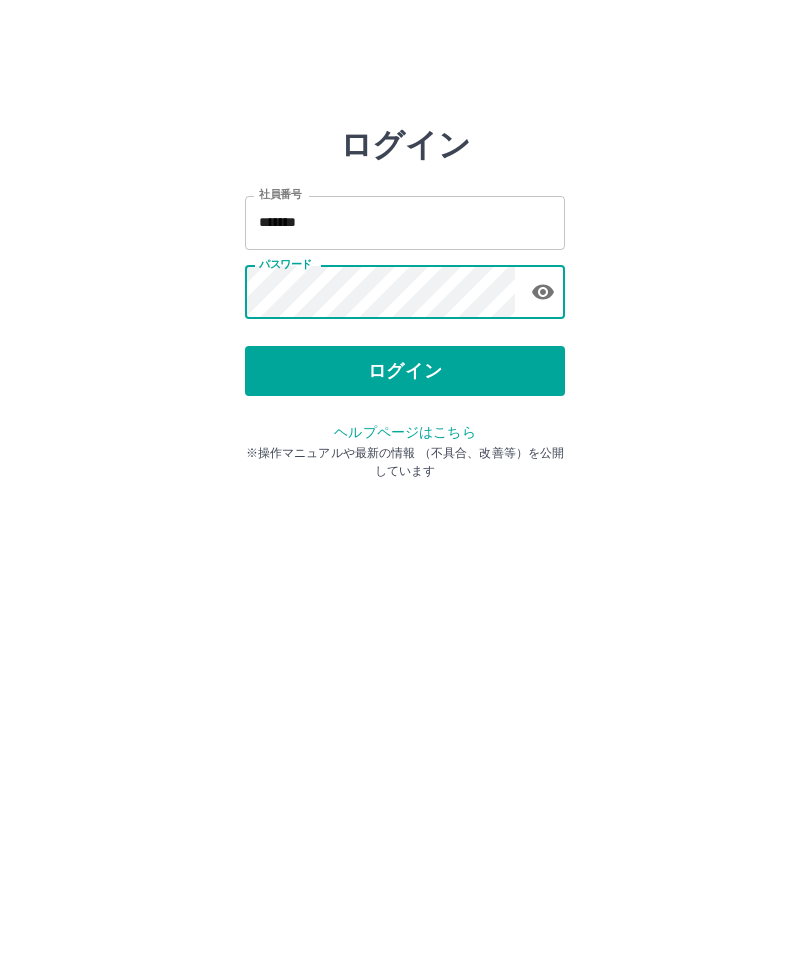 click on "ログイン" at bounding box center (405, 371) 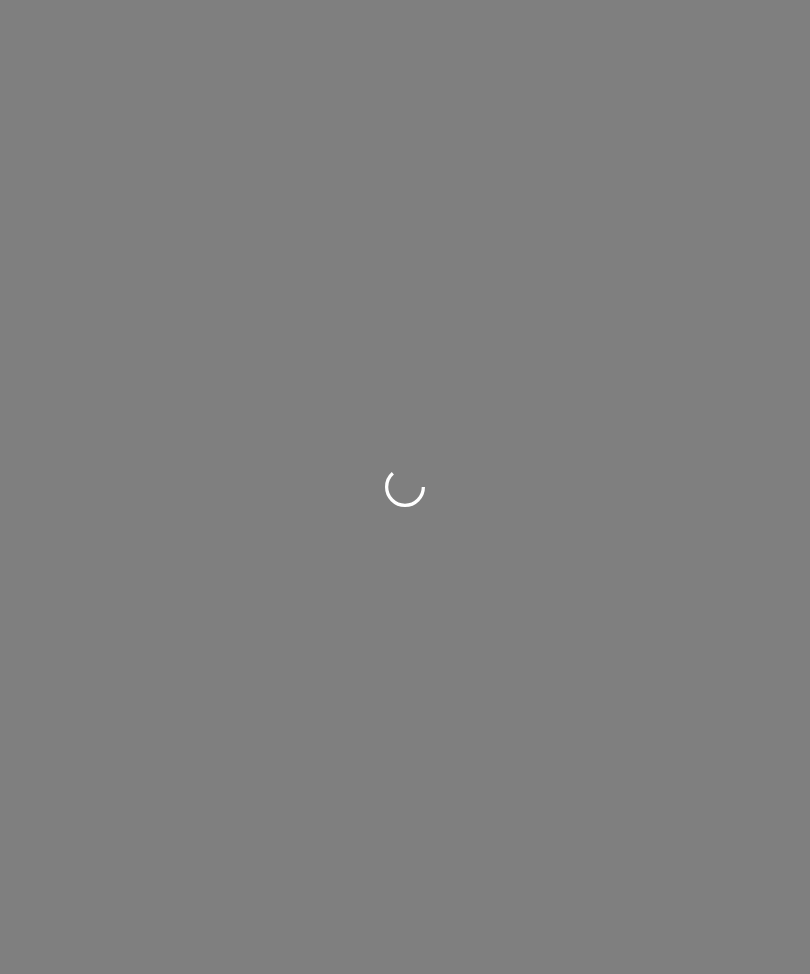 scroll, scrollTop: 0, scrollLeft: 0, axis: both 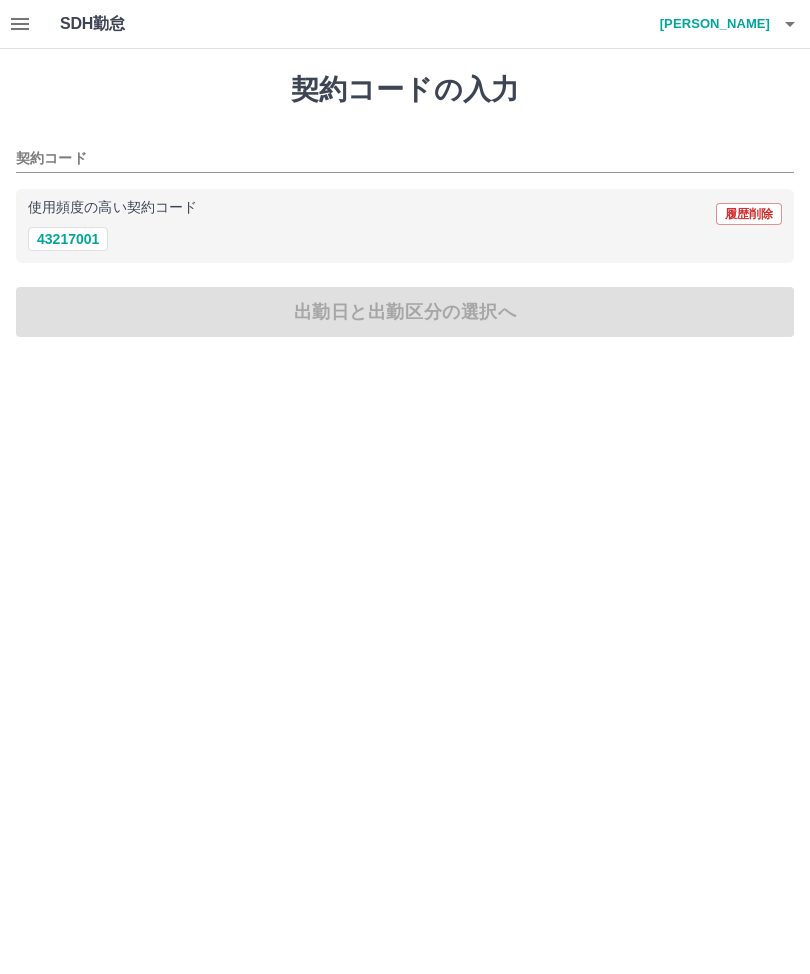 click on "使用頻度の高い契約コード 履歴削除" at bounding box center [405, 214] 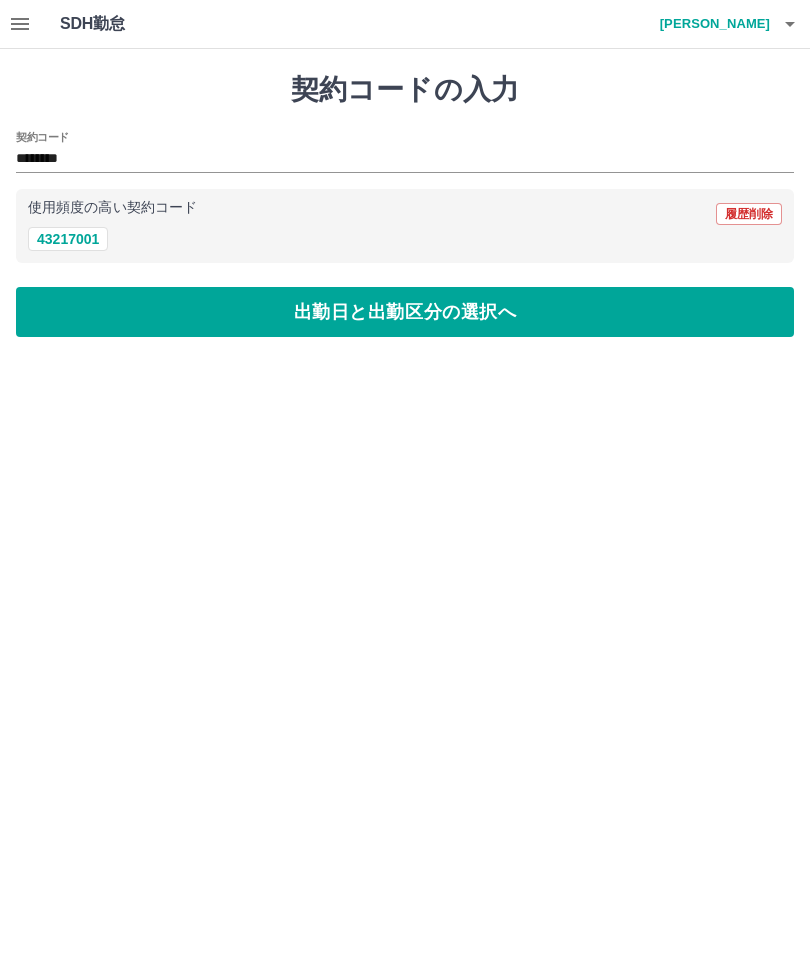 click on "出勤日と出勤区分の選択へ" at bounding box center [405, 312] 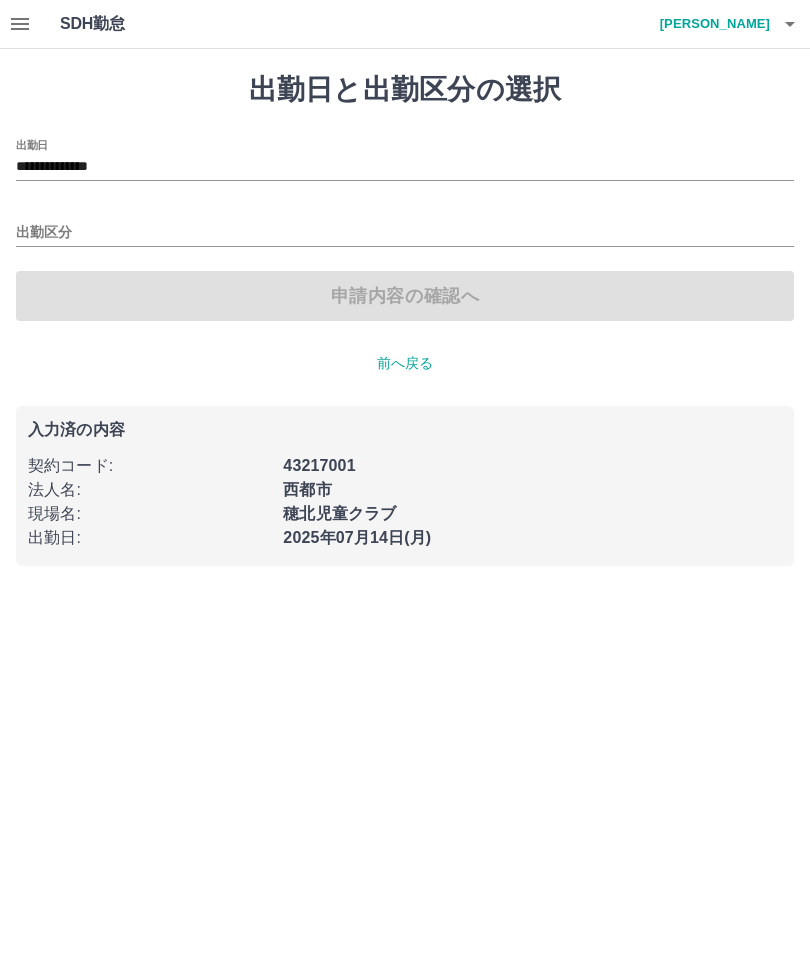click on "出勤区分" at bounding box center [405, 233] 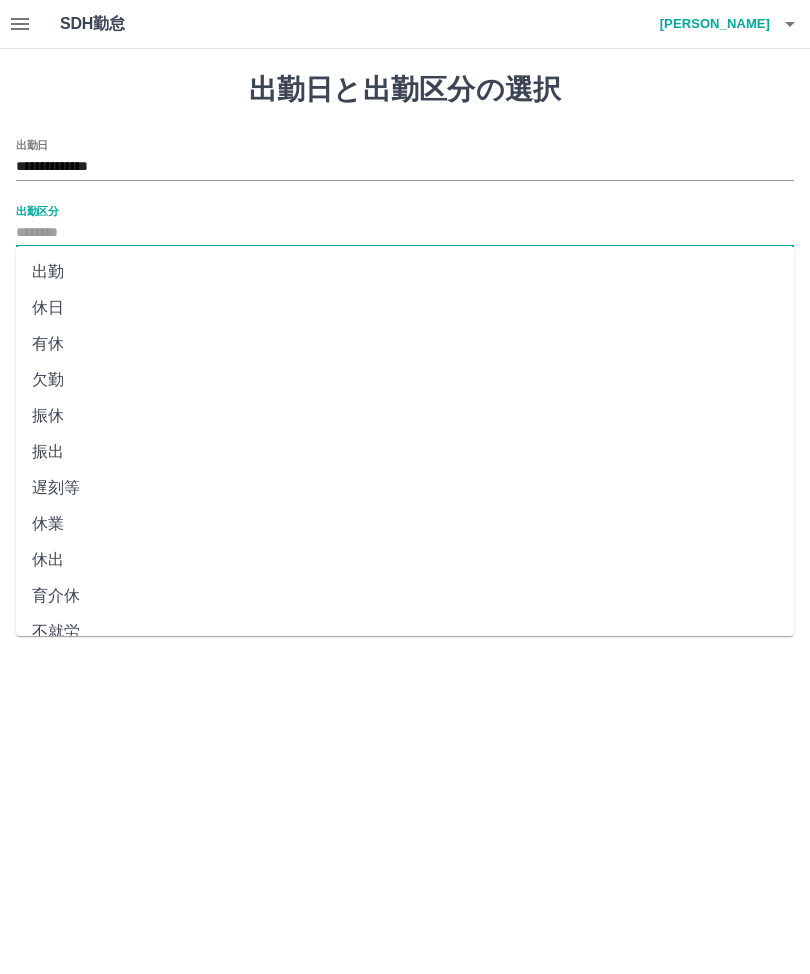 click on "出勤" at bounding box center [405, 272] 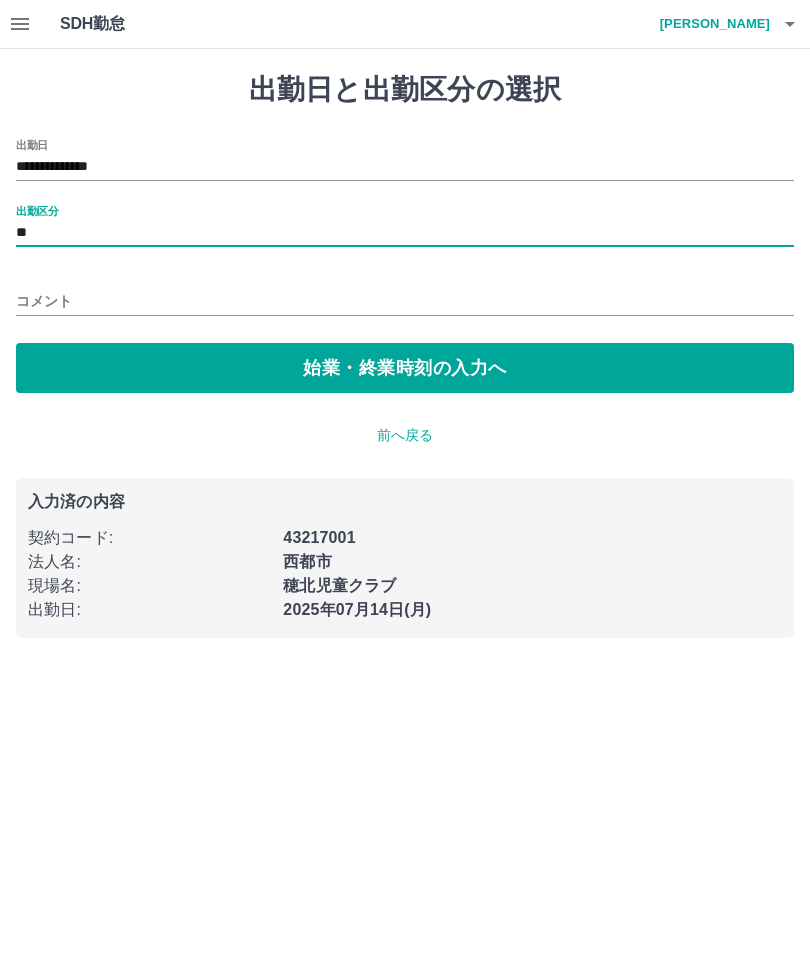 click on "始業・終業時刻の入力へ" at bounding box center [405, 368] 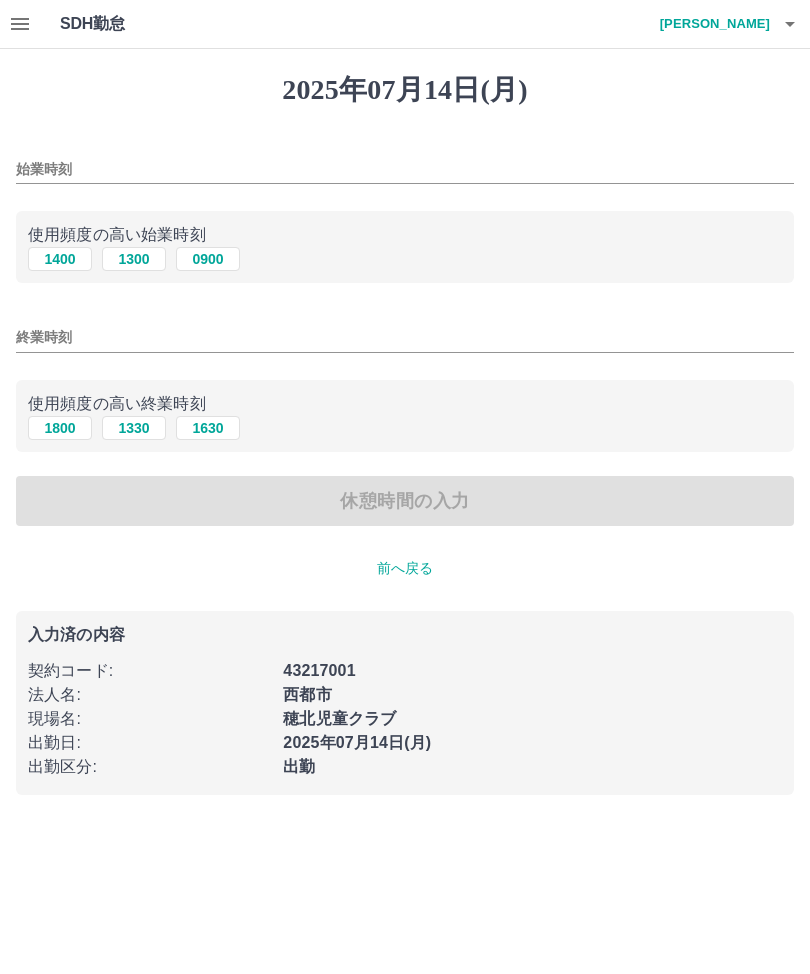 click on "1400" at bounding box center (60, 259) 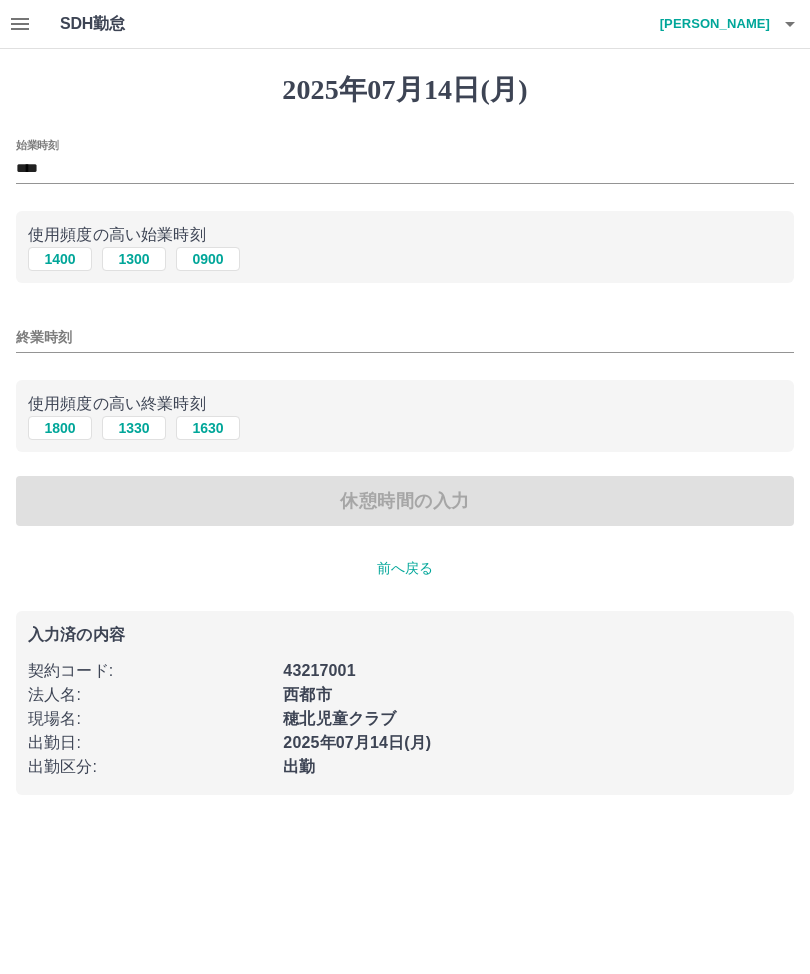 click on "1800" at bounding box center [60, 428] 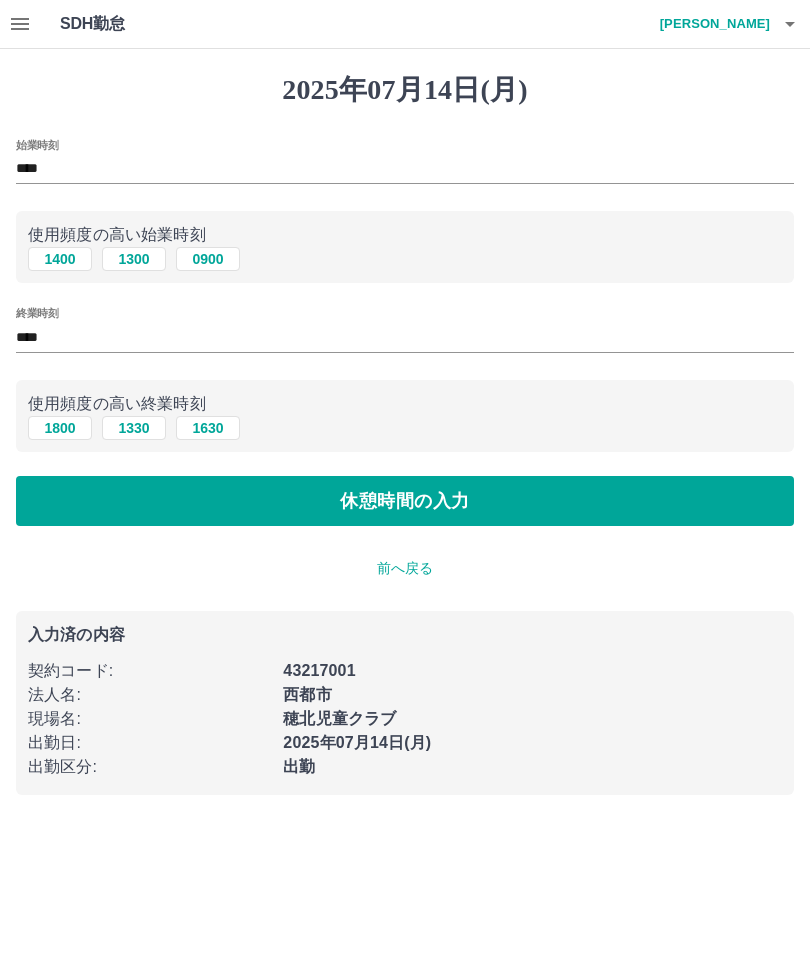 click on "休憩時間の入力" at bounding box center [405, 501] 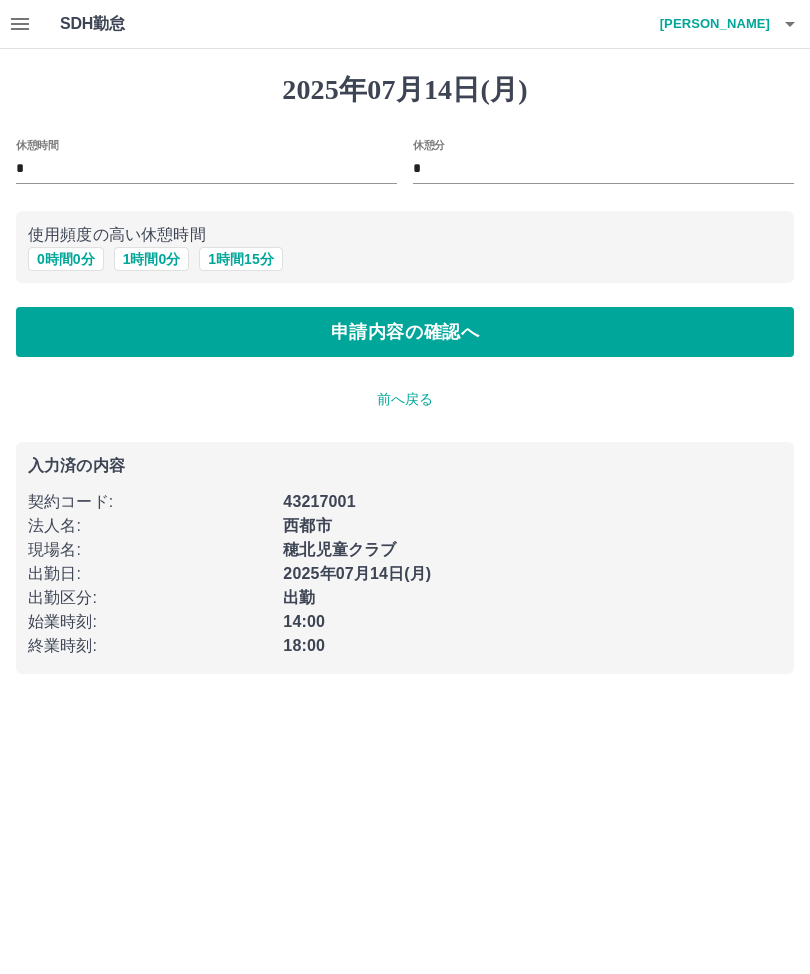 click on "申請内容の確認へ" at bounding box center (405, 332) 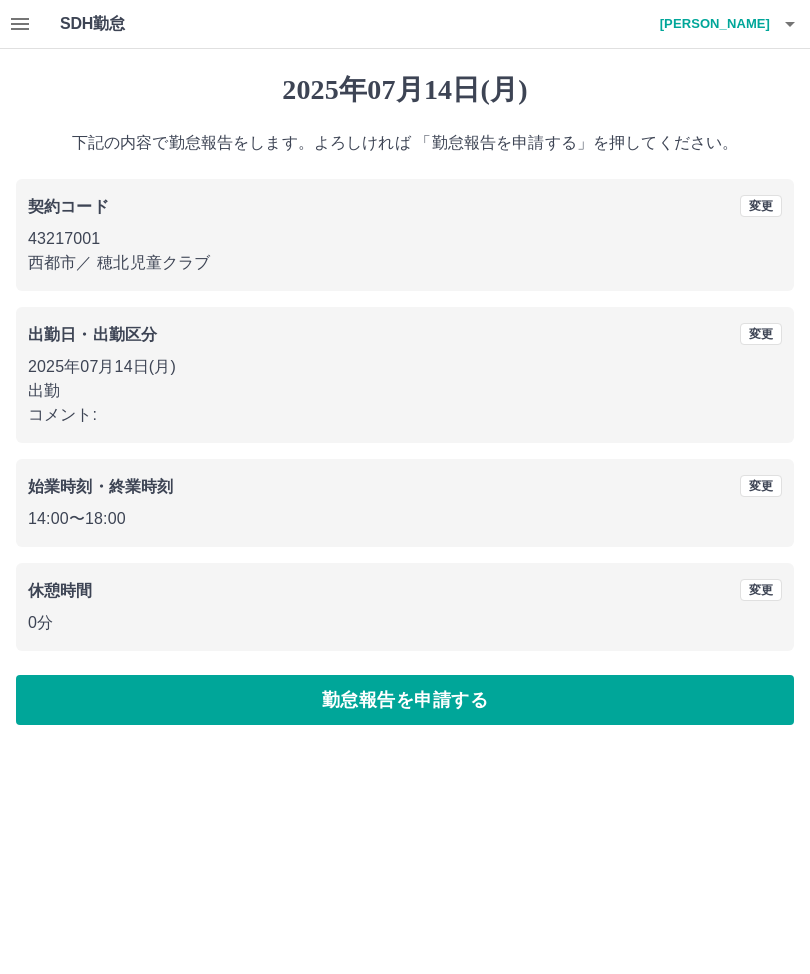 click on "勤怠報告を申請する" at bounding box center [405, 700] 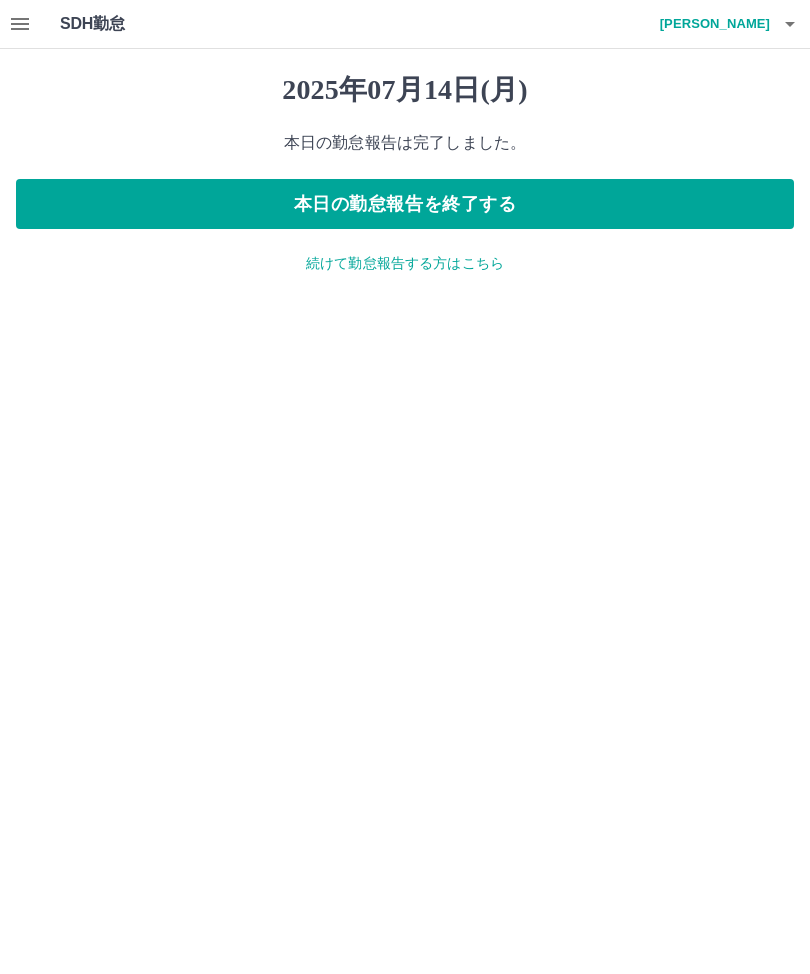 click on "本日の勤怠報告を終了する" at bounding box center [405, 204] 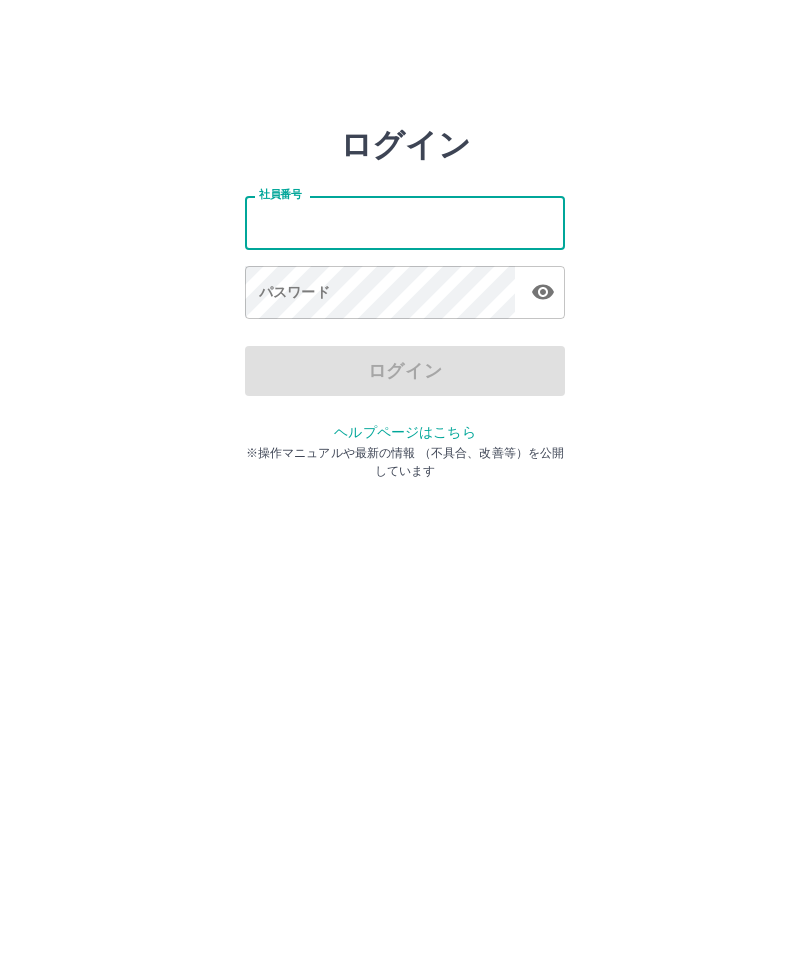 scroll, scrollTop: 0, scrollLeft: 0, axis: both 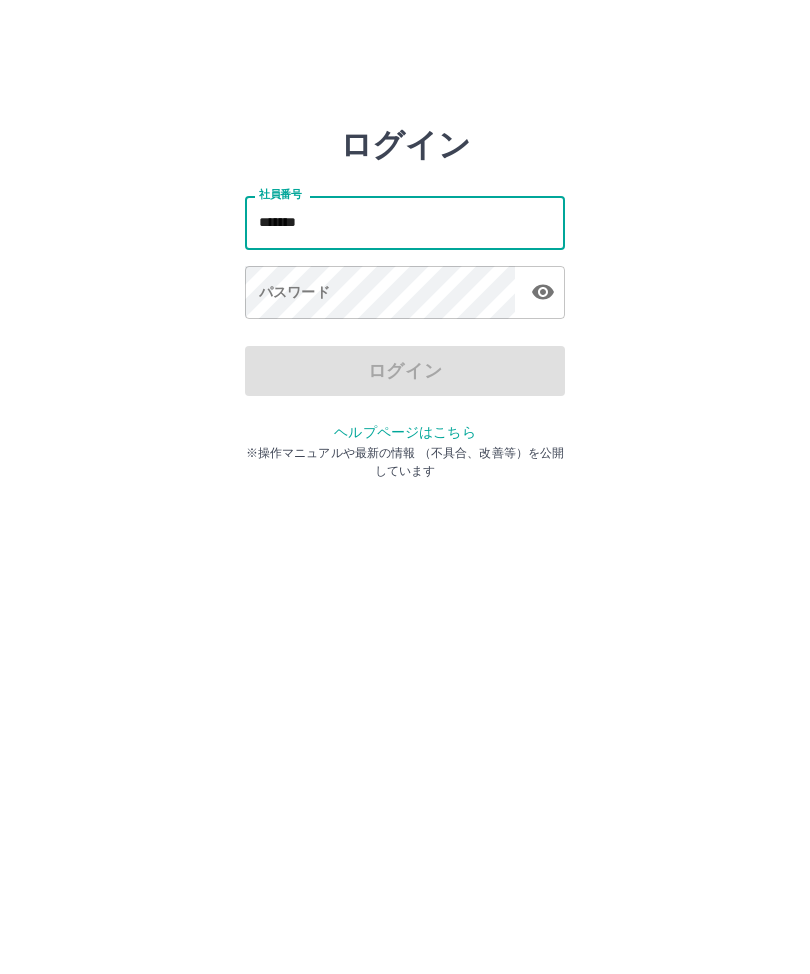 click on "パスワード パスワード" at bounding box center [405, 294] 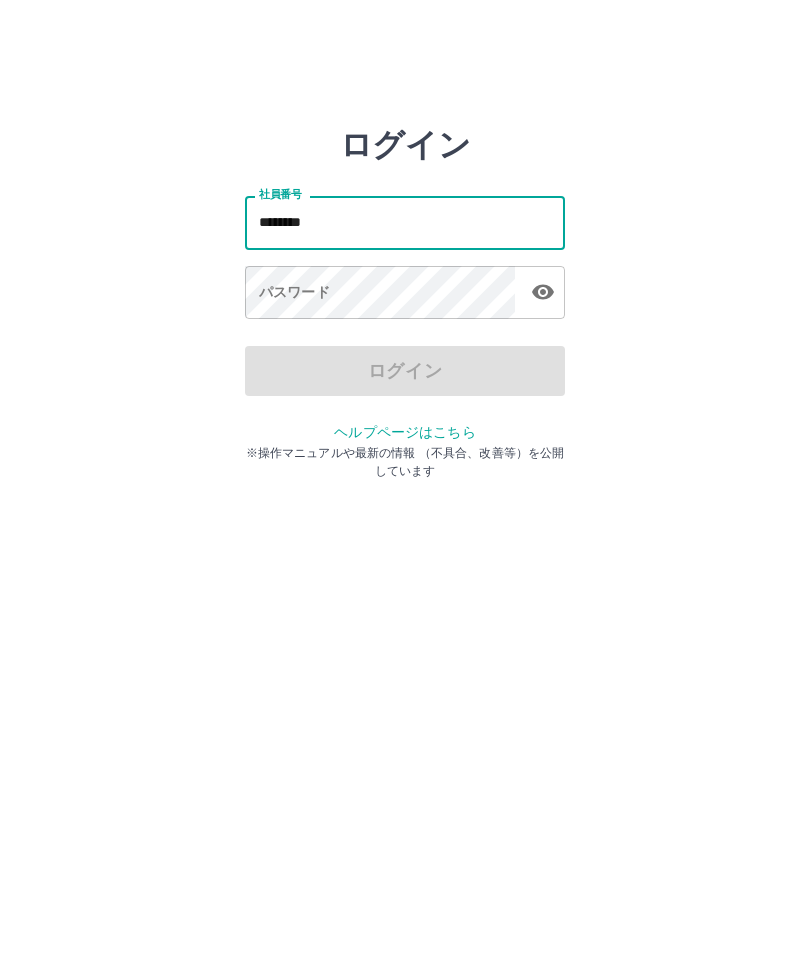 type on "*******" 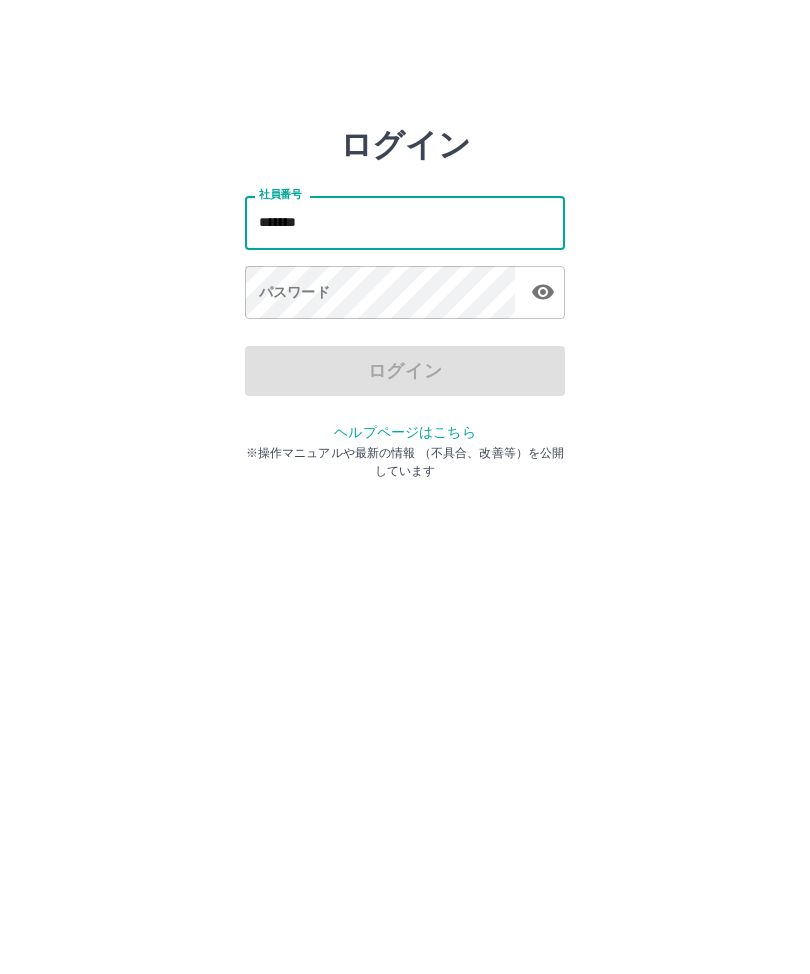 click on "パスワード パスワード" at bounding box center (405, 294) 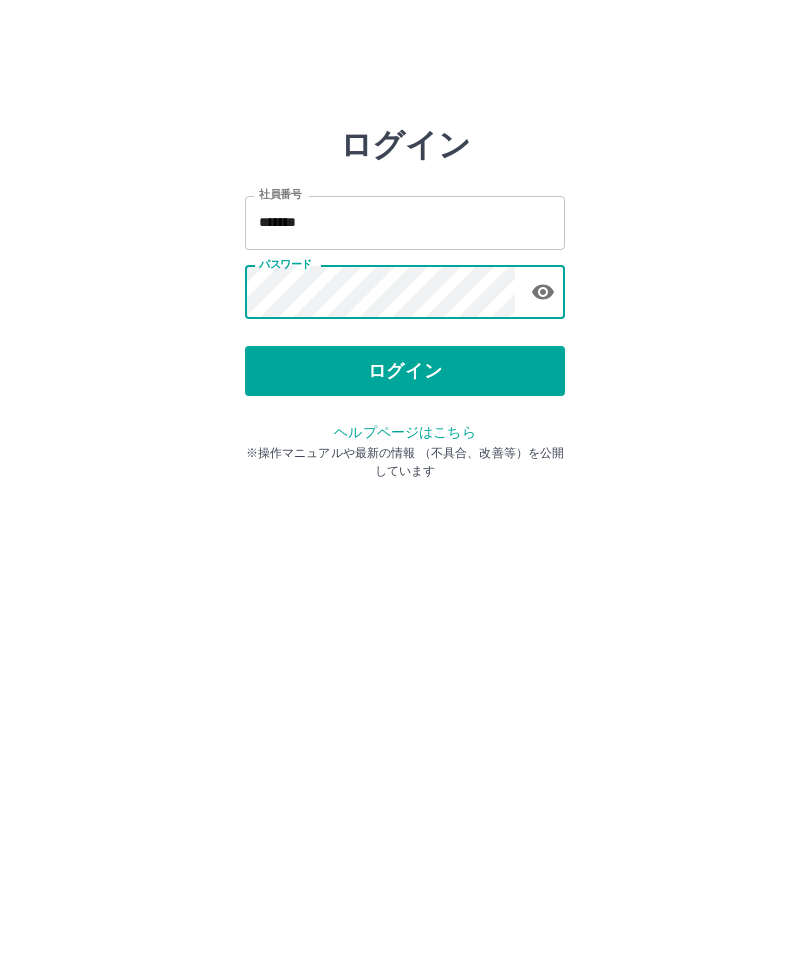 click on "ログイン" at bounding box center (405, 371) 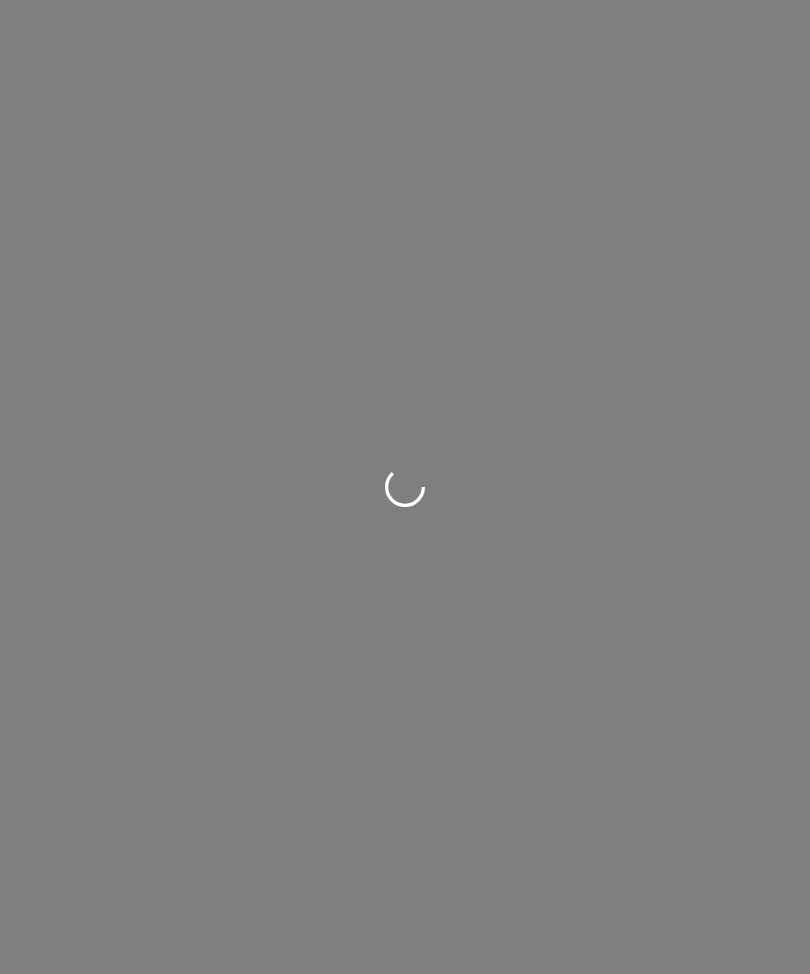 scroll, scrollTop: 0, scrollLeft: 0, axis: both 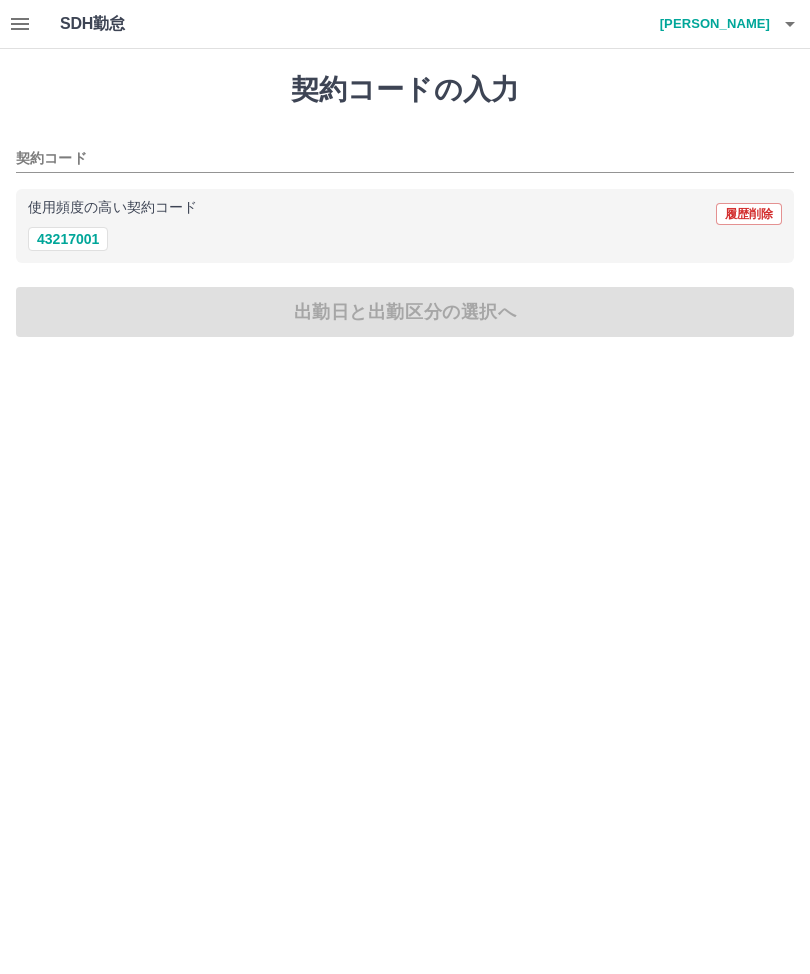 click on "43217001" at bounding box center [68, 239] 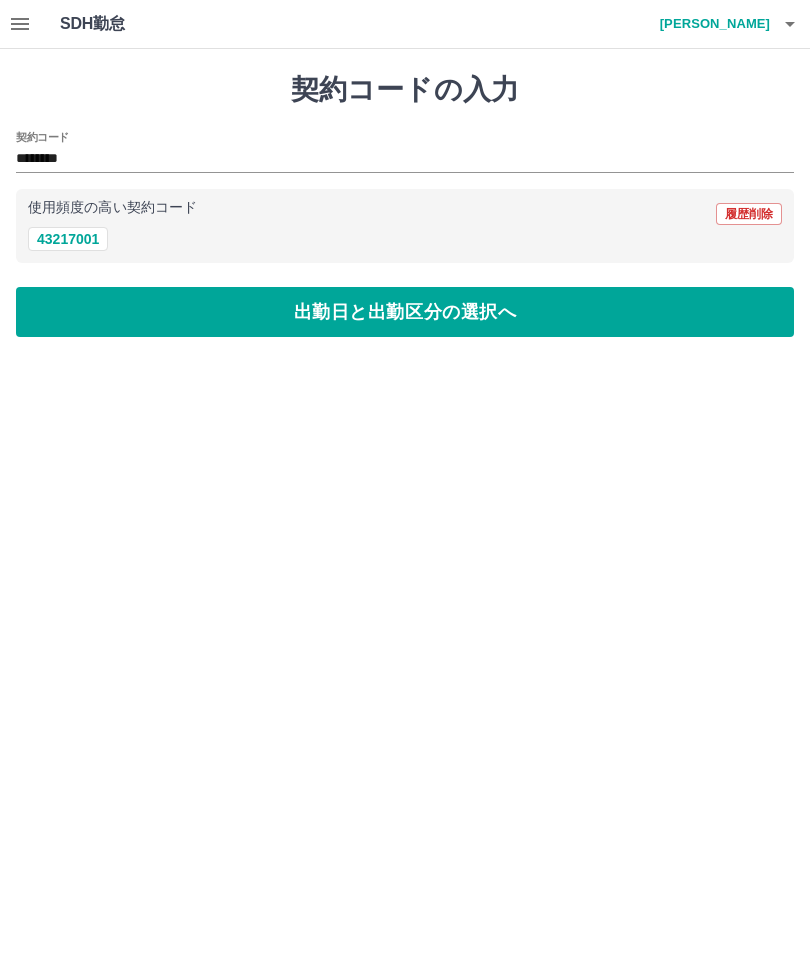 click on "出勤日と出勤区分の選択へ" at bounding box center (405, 312) 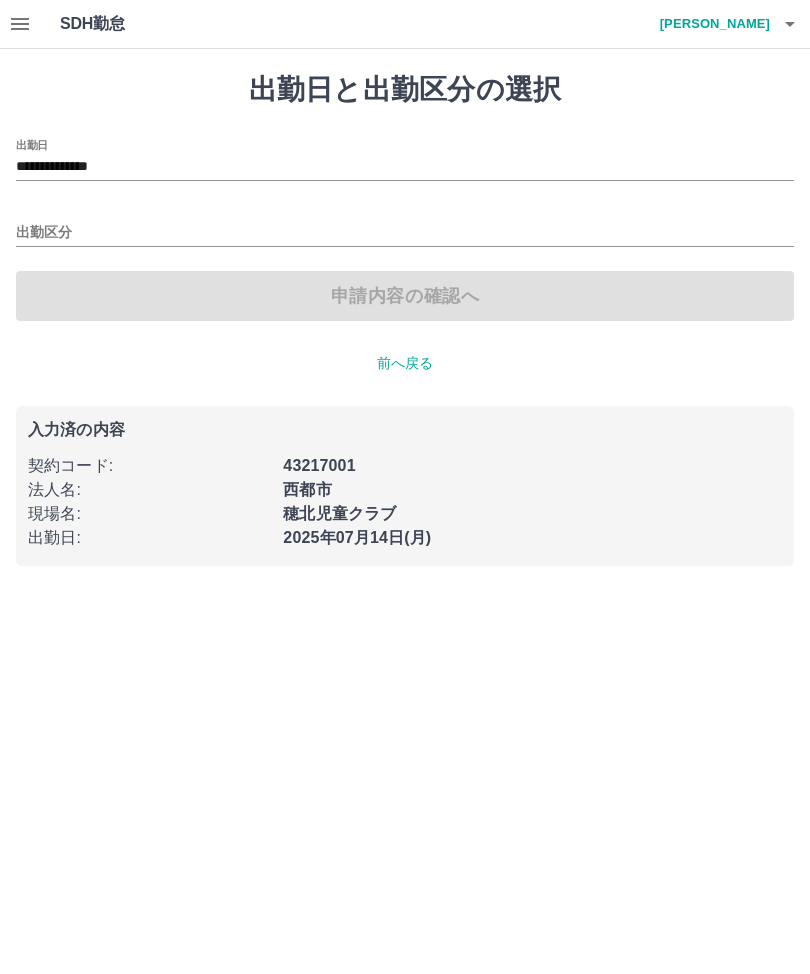 click on "出勤区分" at bounding box center [405, 233] 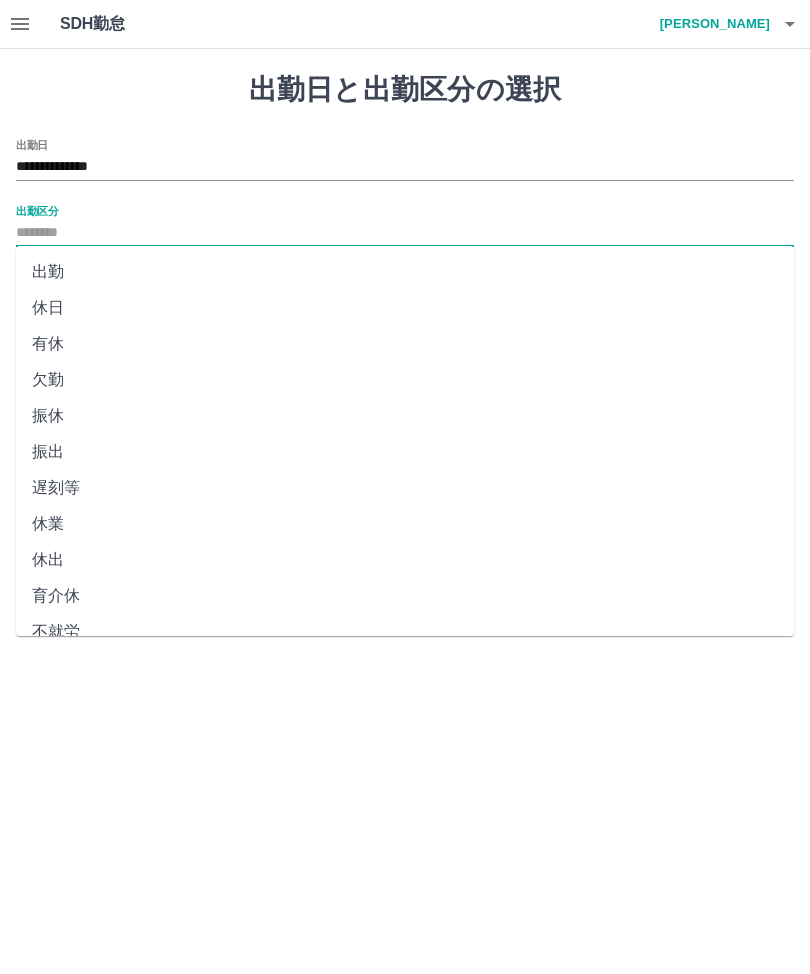 click on "出勤" at bounding box center [405, 272] 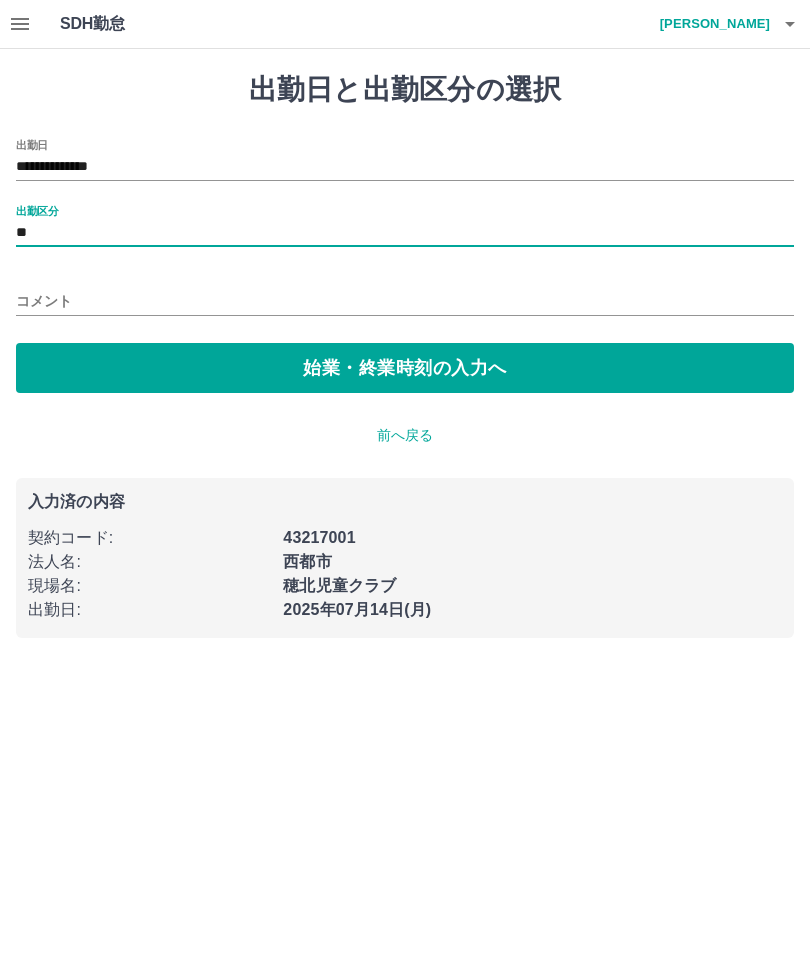 click on "コメント" at bounding box center (405, 301) 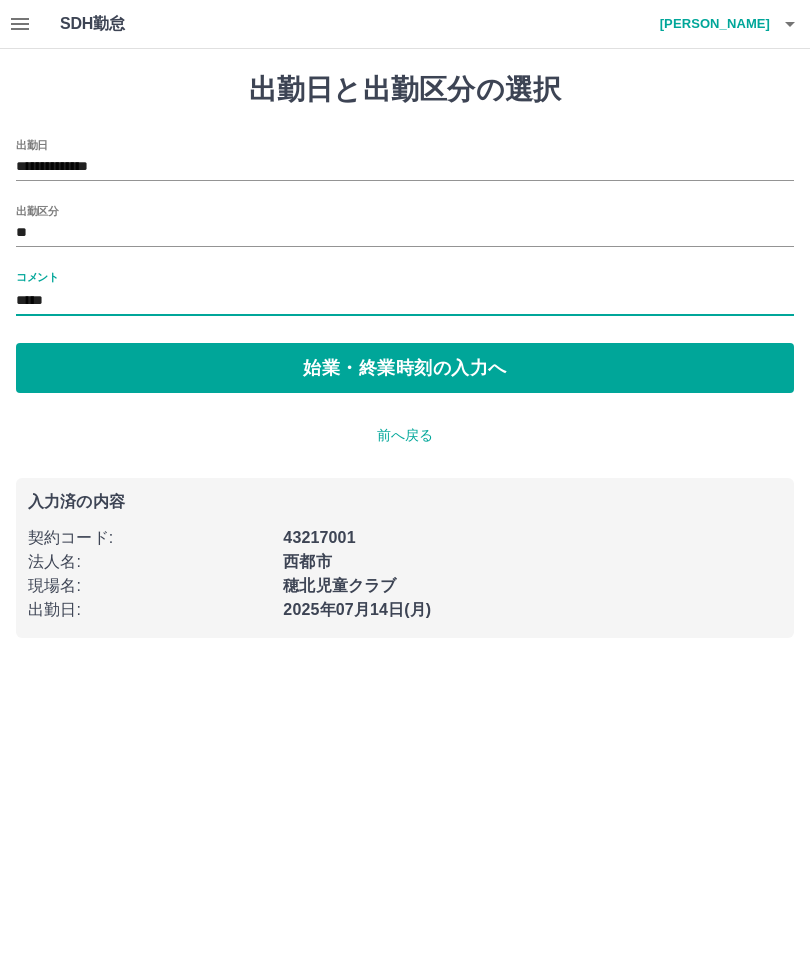 type on "*****" 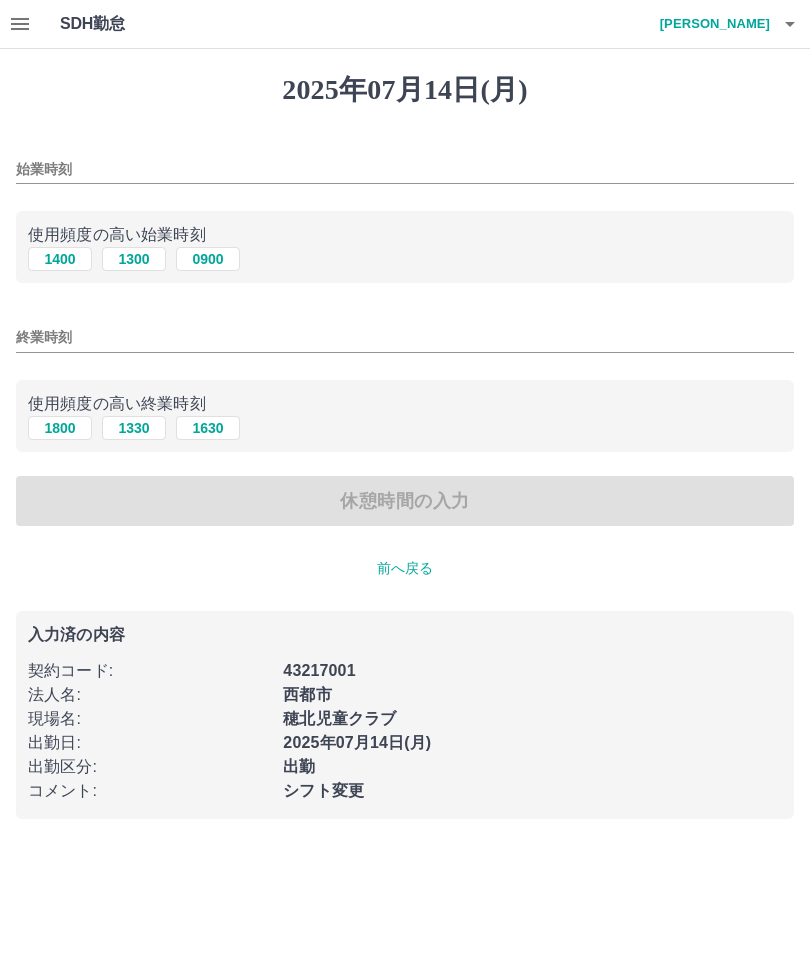 click on "1400" at bounding box center [60, 259] 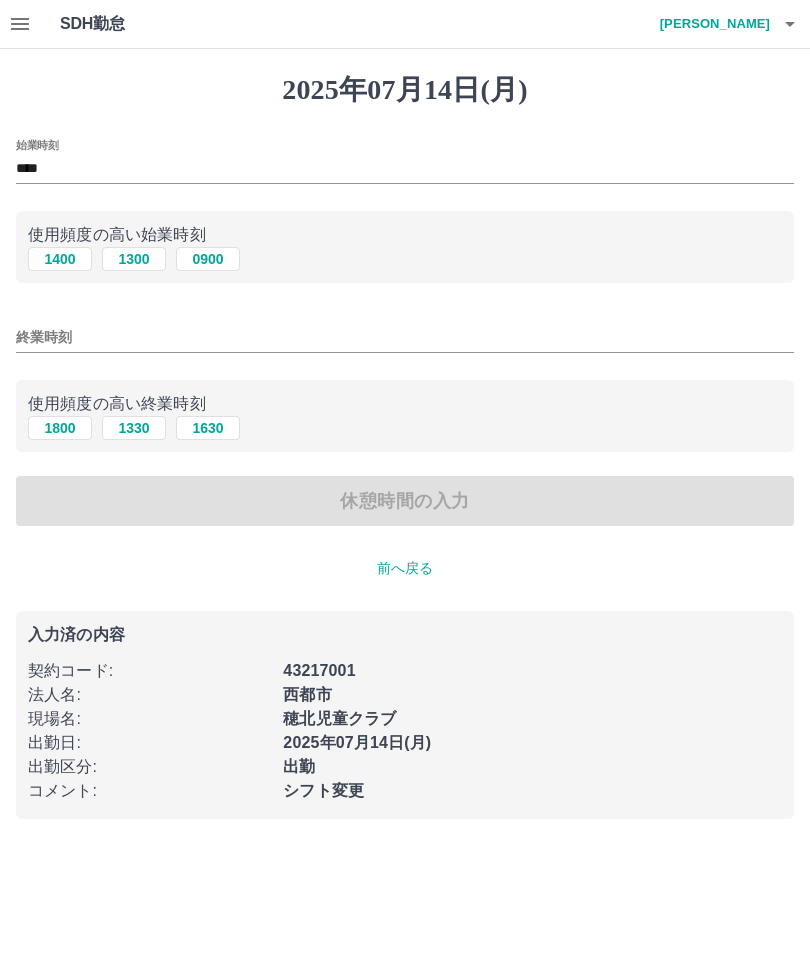 click on "終業時刻" at bounding box center [405, 337] 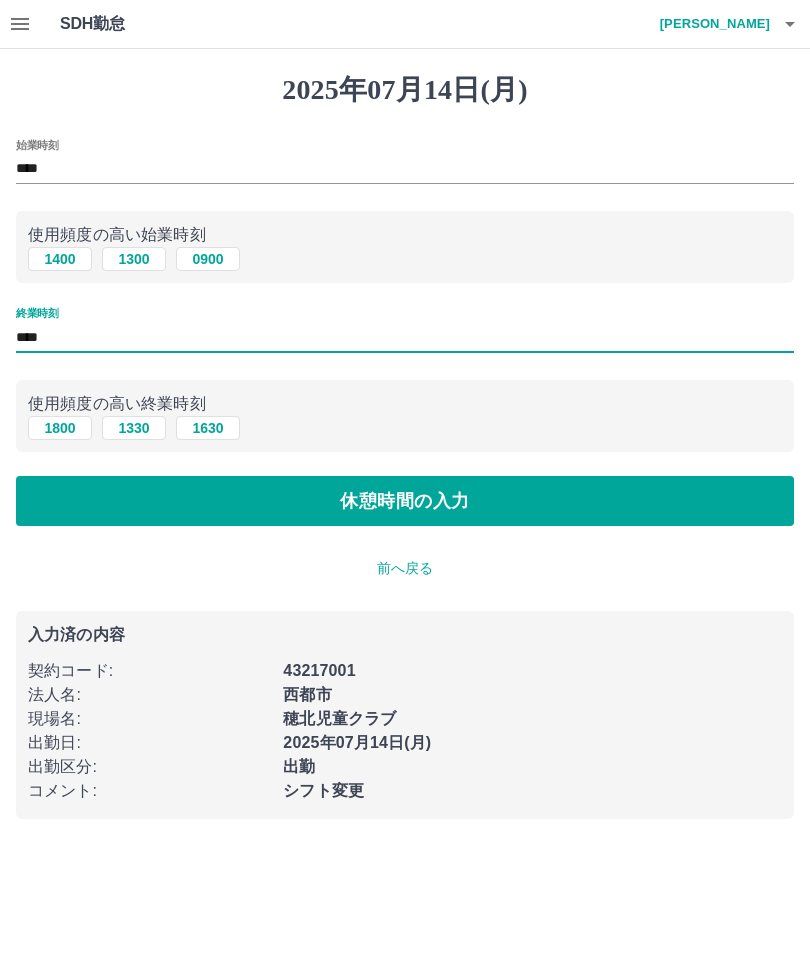 type on "****" 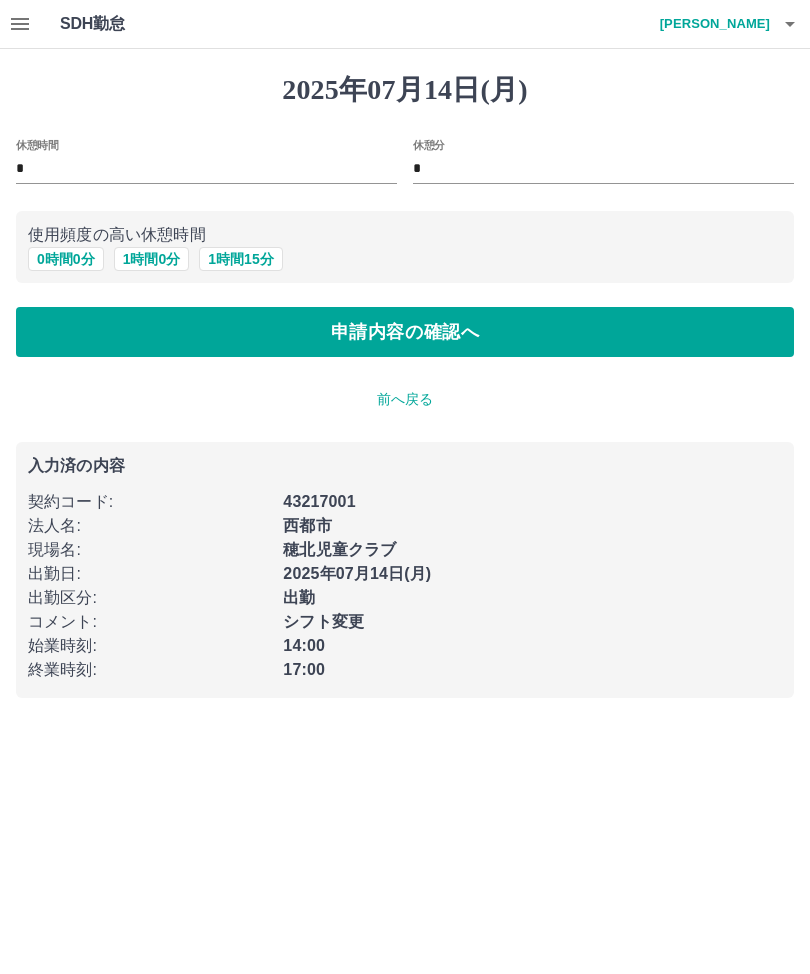 click on "申請内容の確認へ" at bounding box center (405, 332) 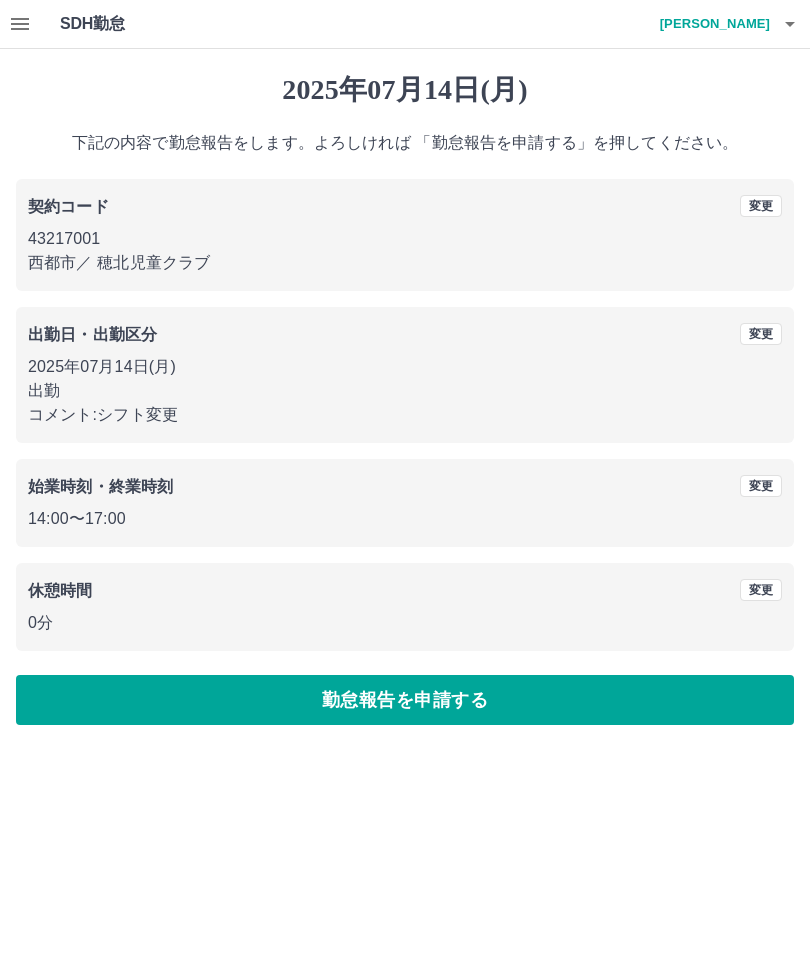 click on "勤怠報告を申請する" at bounding box center [405, 700] 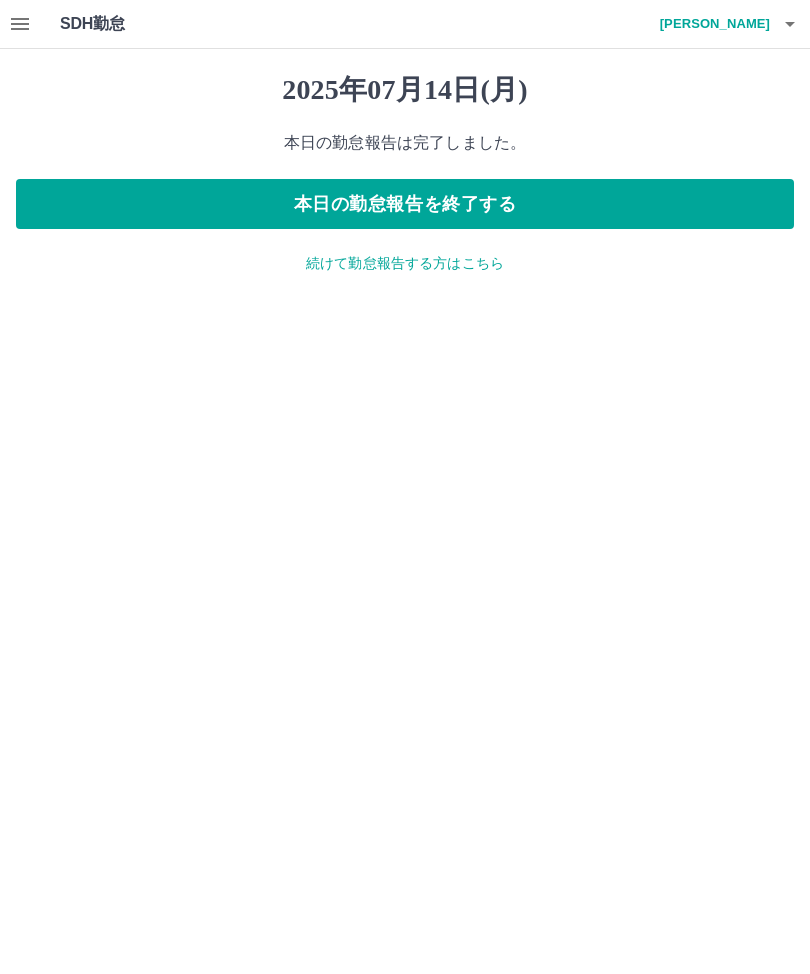 click on "本日の勤怠報告を終了する" at bounding box center [405, 204] 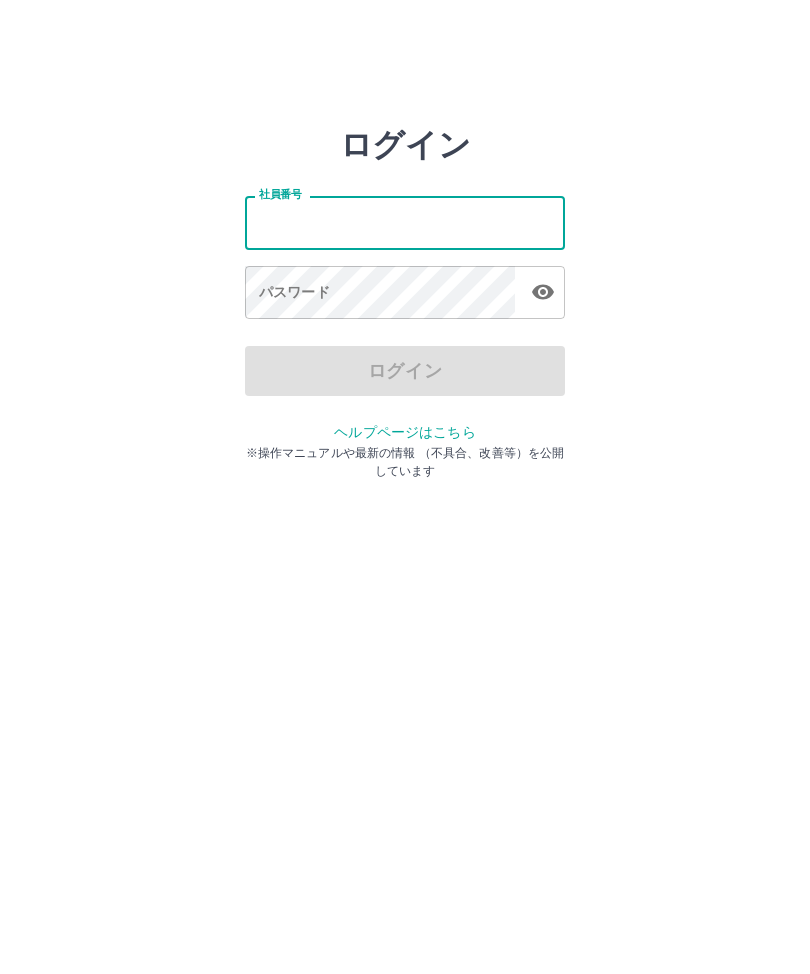 scroll, scrollTop: 0, scrollLeft: 0, axis: both 